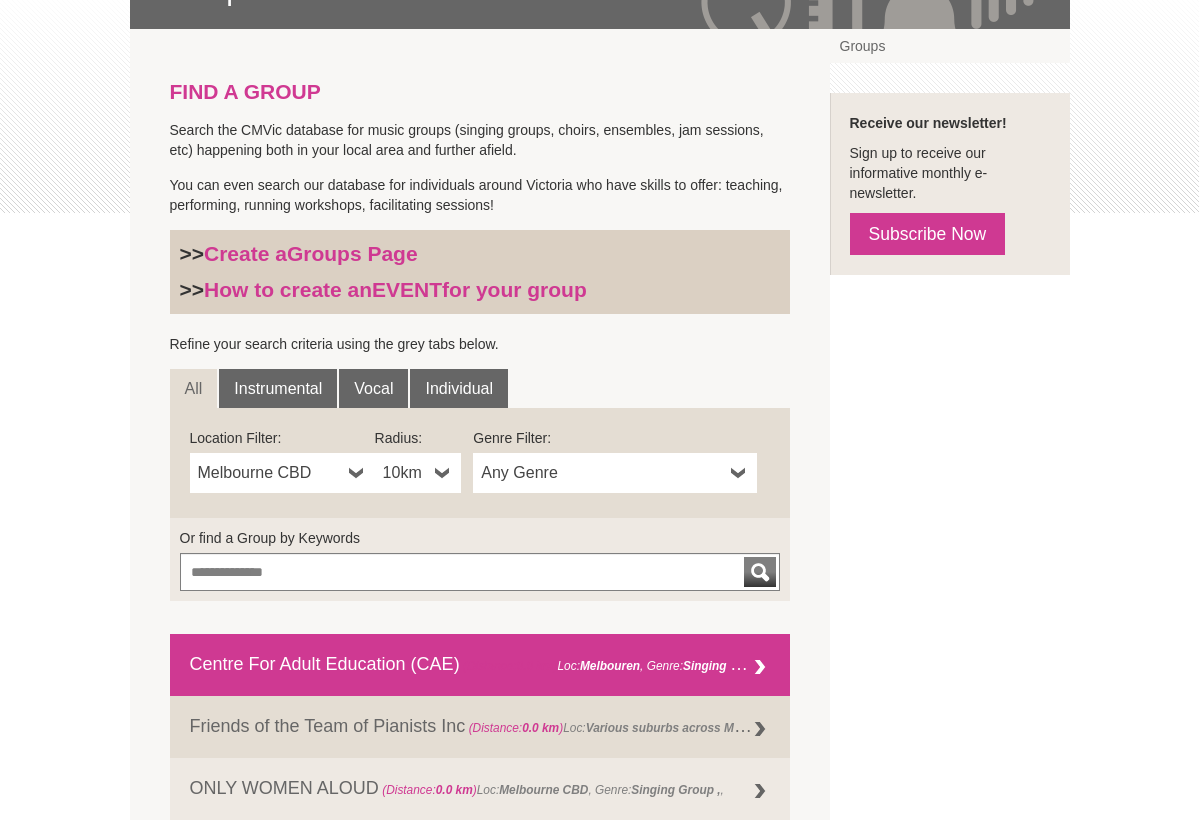 scroll, scrollTop: 403, scrollLeft: 0, axis: vertical 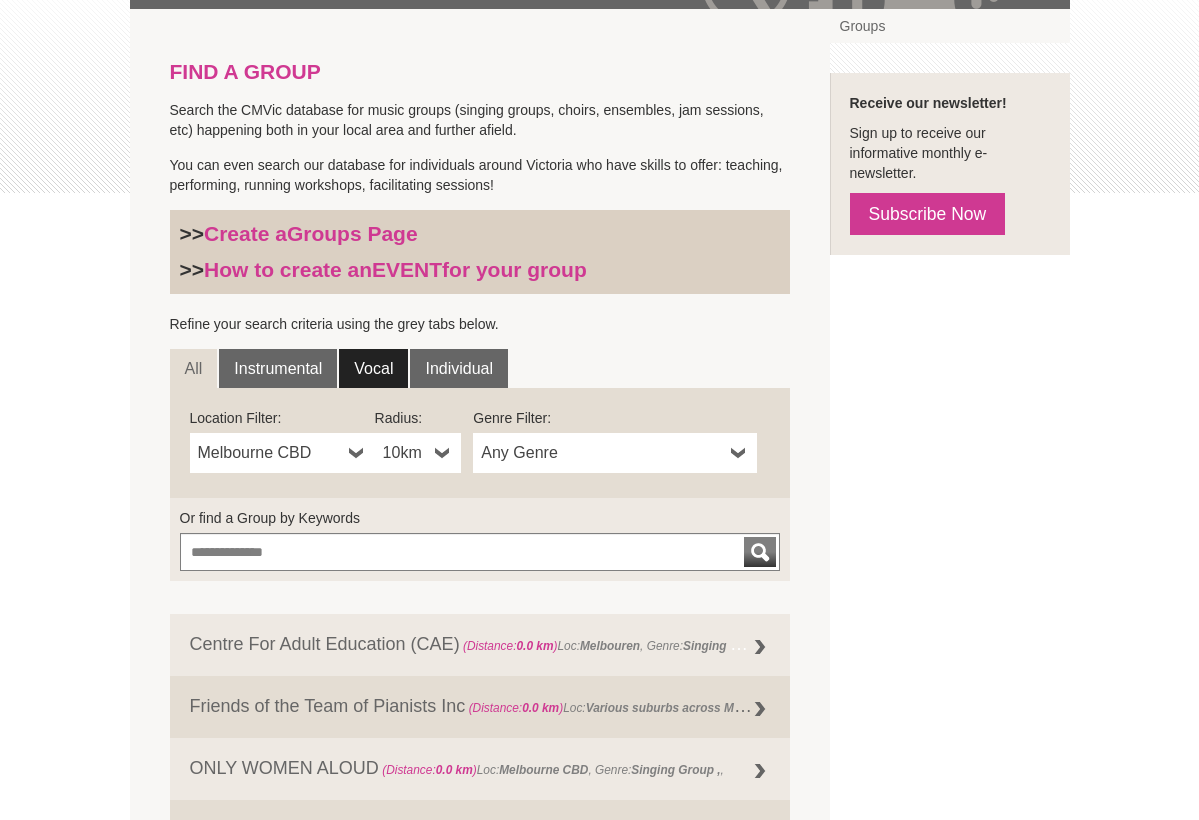 click on "Vocal" at bounding box center (373, 369) 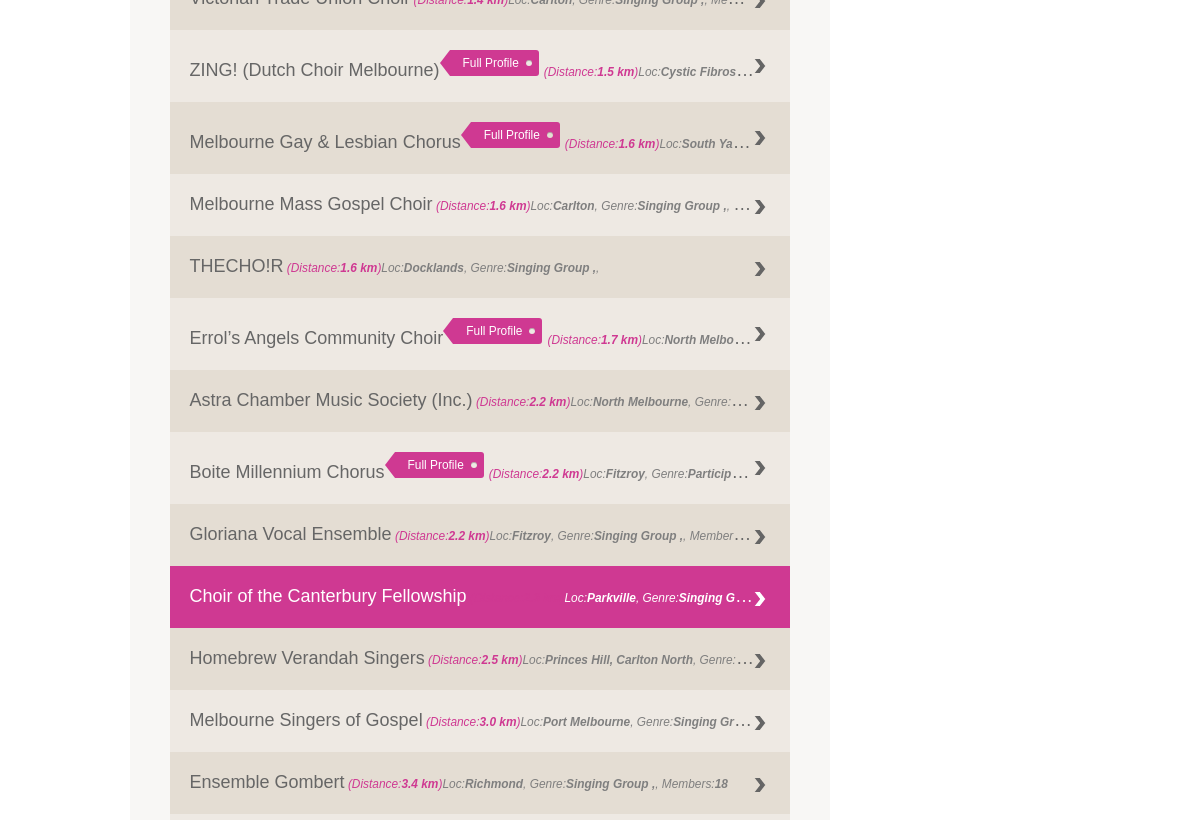 scroll, scrollTop: 1802, scrollLeft: 0, axis: vertical 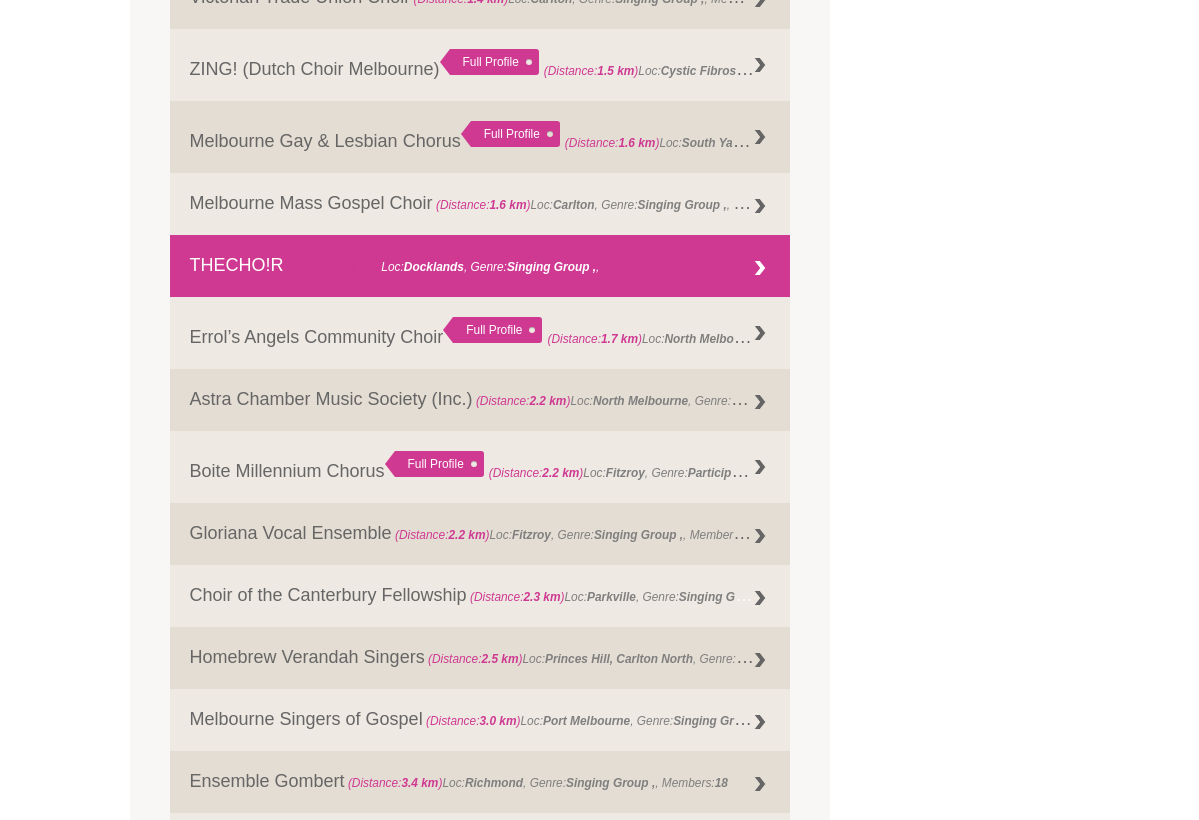 click at bounding box center [760, 269] 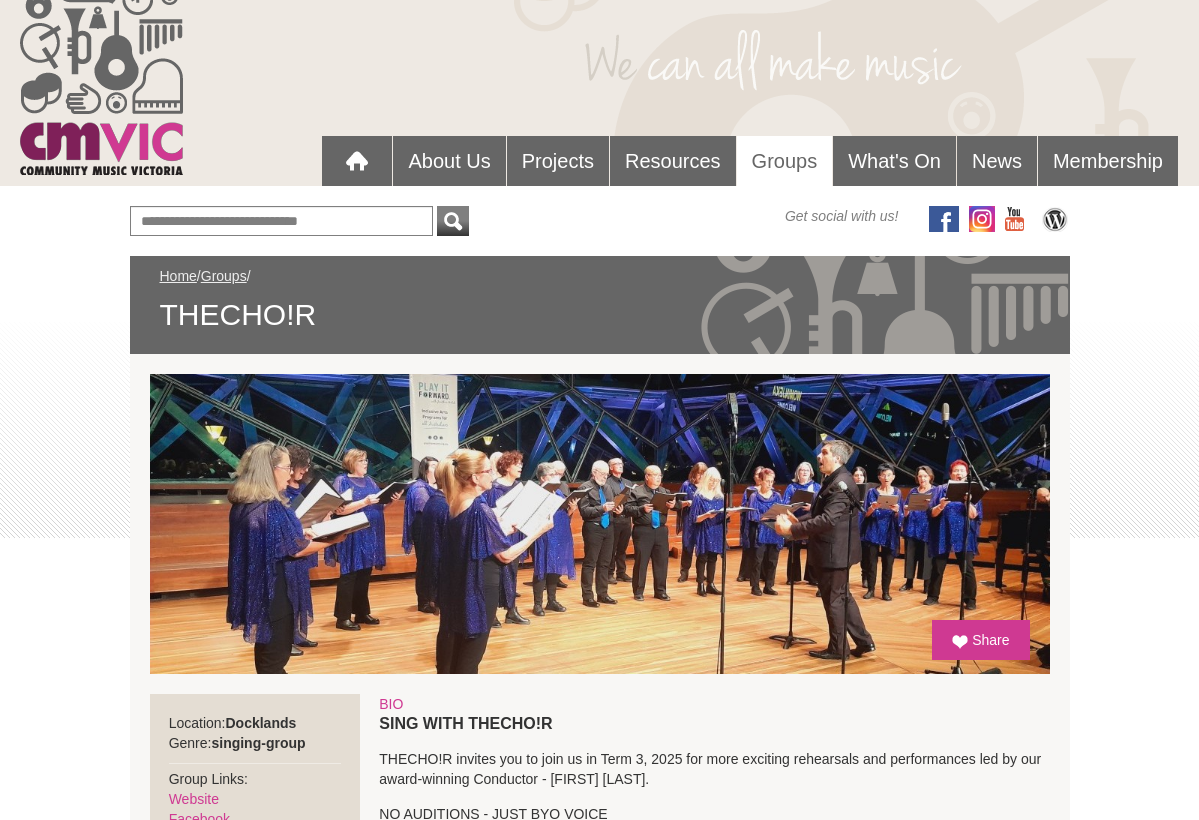 scroll, scrollTop: 63, scrollLeft: 0, axis: vertical 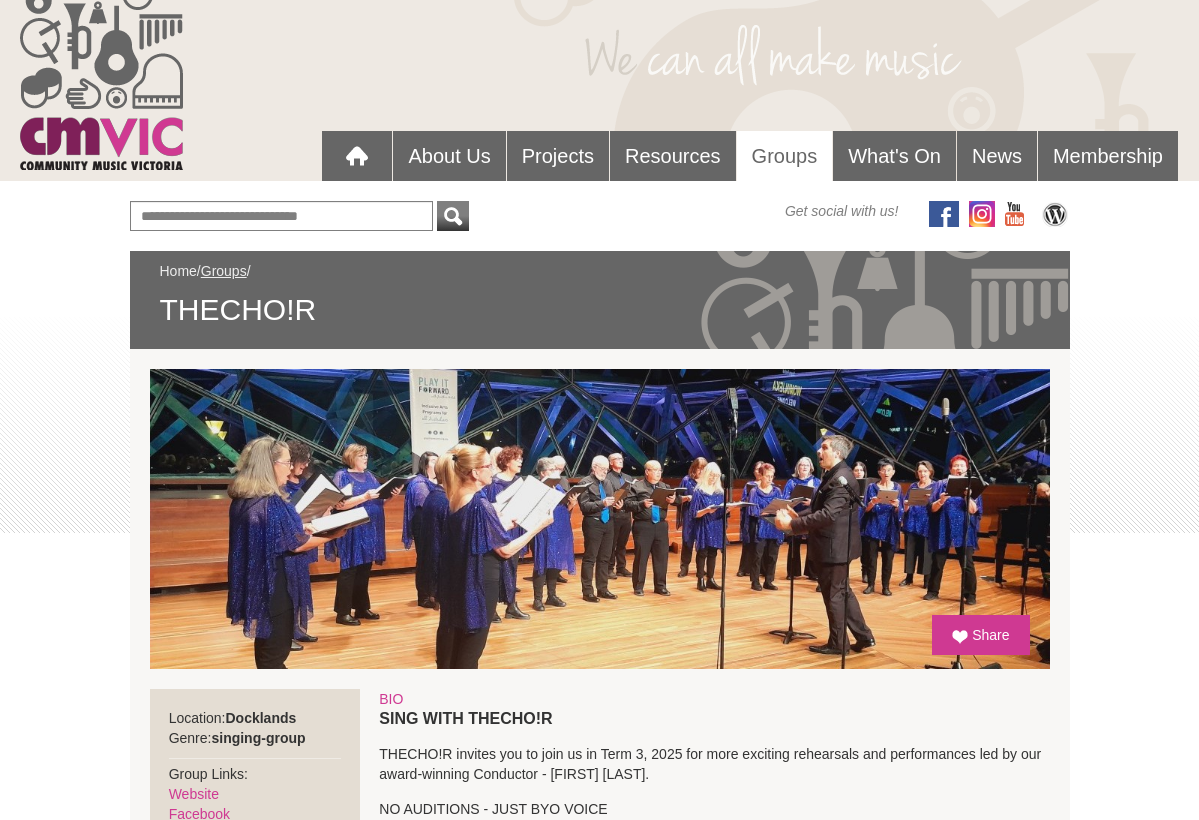click on "Home" at bounding box center (178, 271) 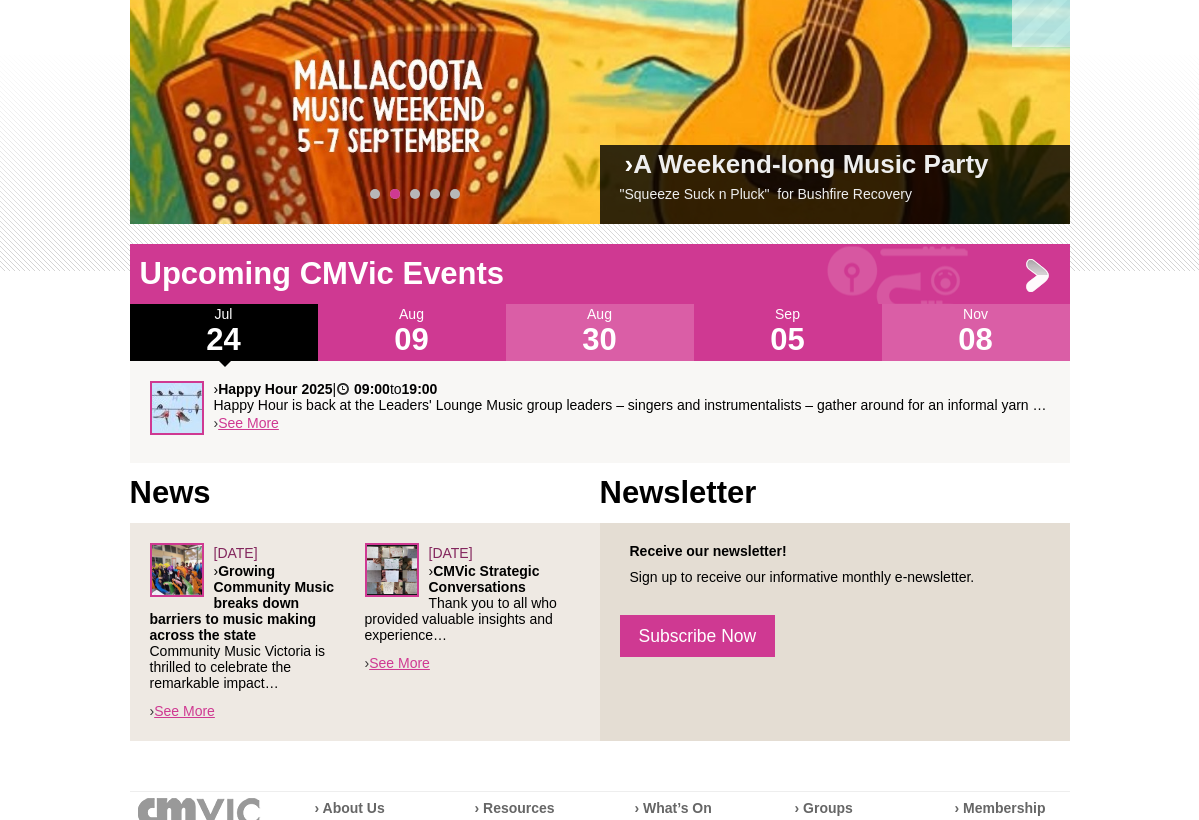 scroll, scrollTop: 120, scrollLeft: 0, axis: vertical 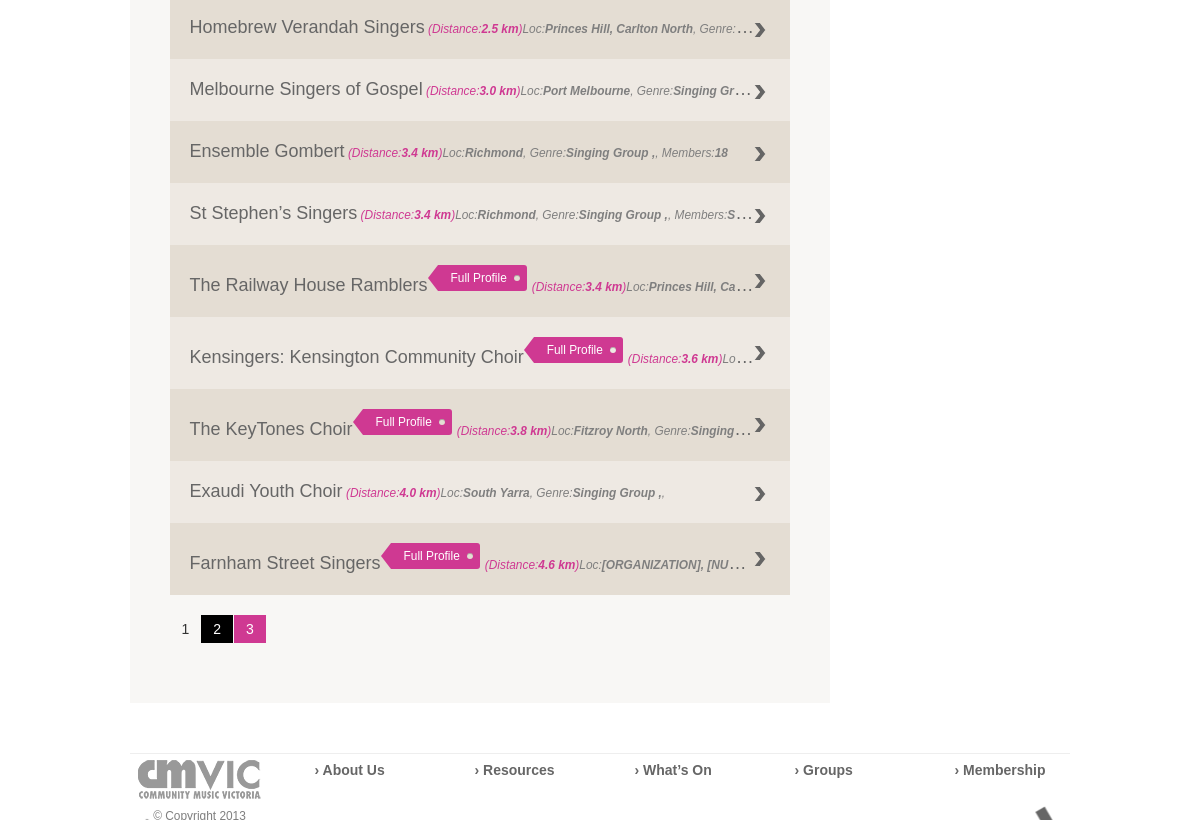 click on "2" at bounding box center (217, 629) 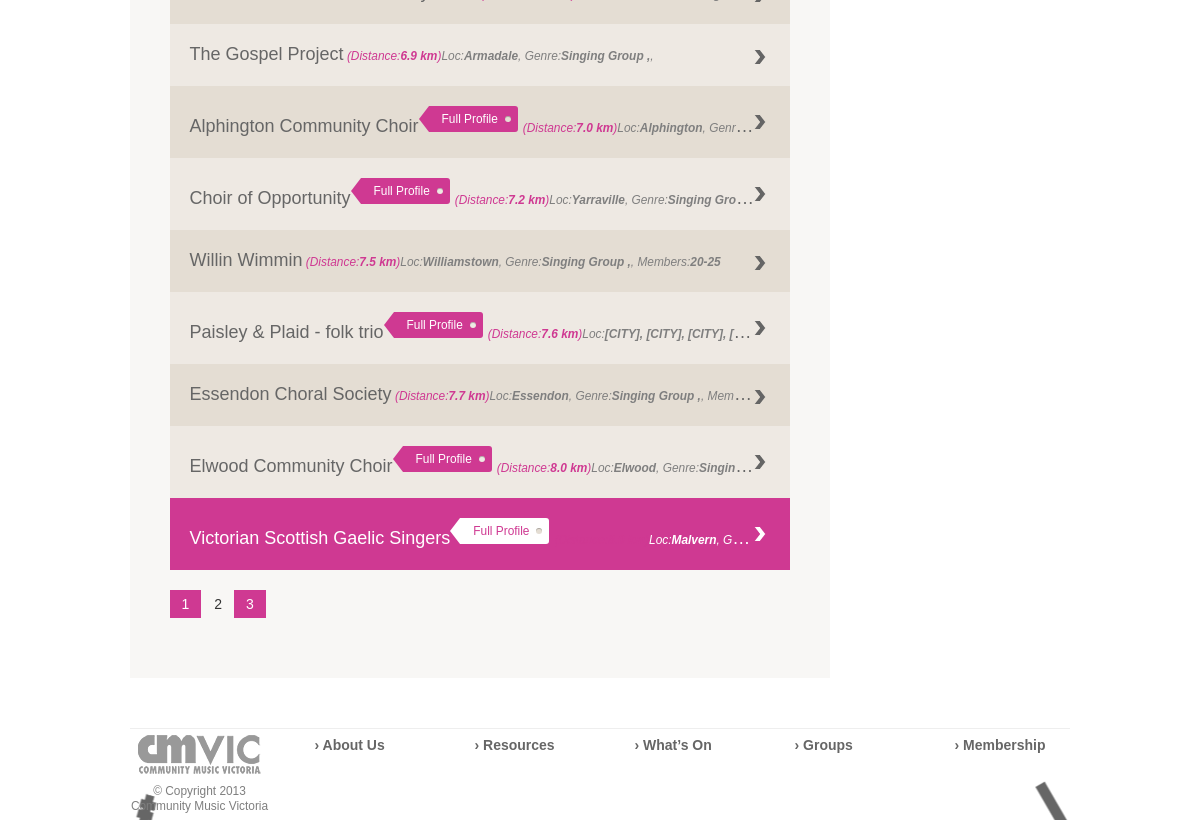 scroll, scrollTop: 2488, scrollLeft: 0, axis: vertical 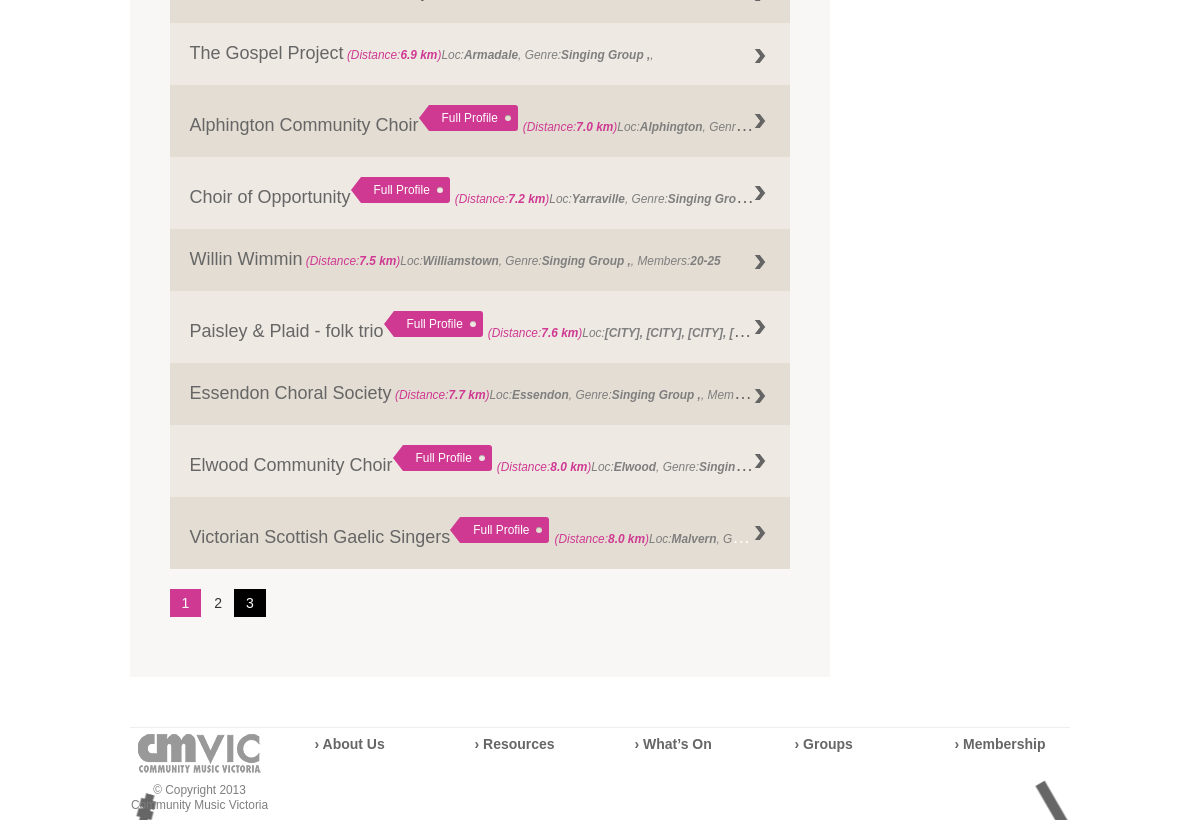 click on "3" at bounding box center [250, 603] 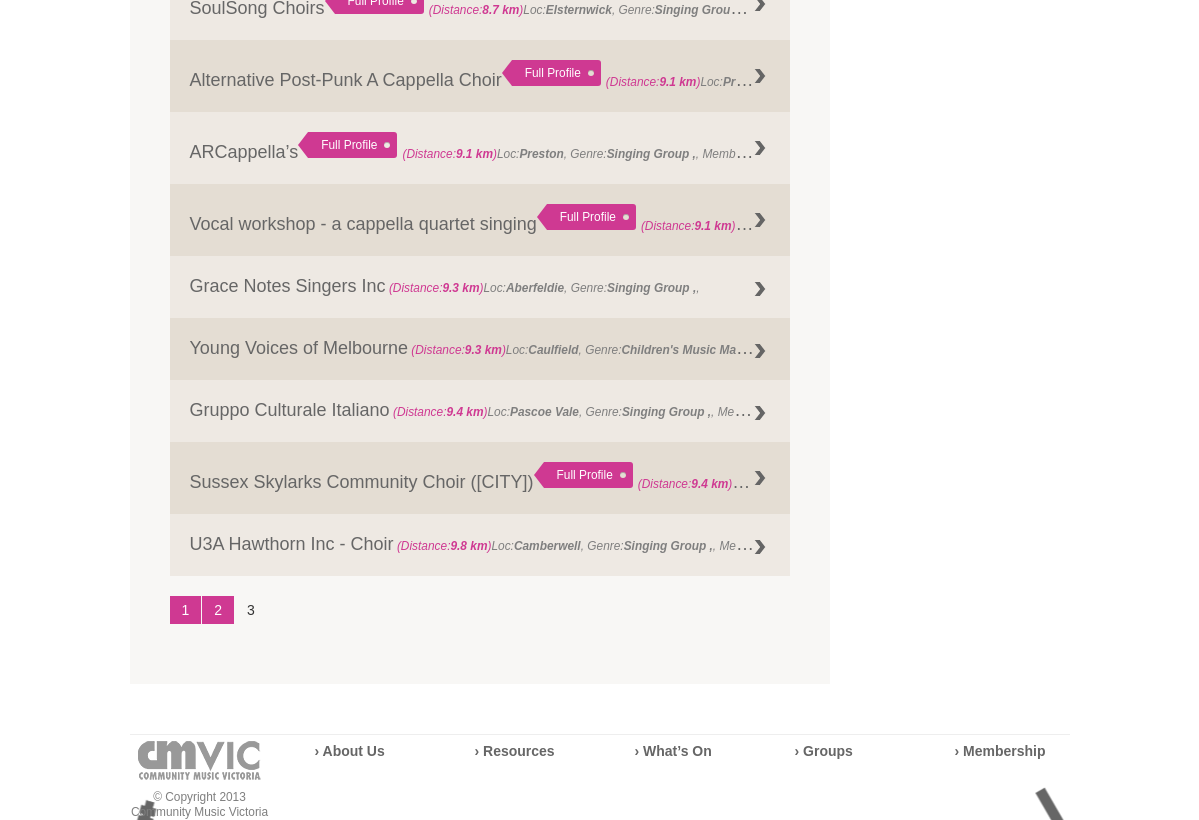 scroll, scrollTop: 1188, scrollLeft: 0, axis: vertical 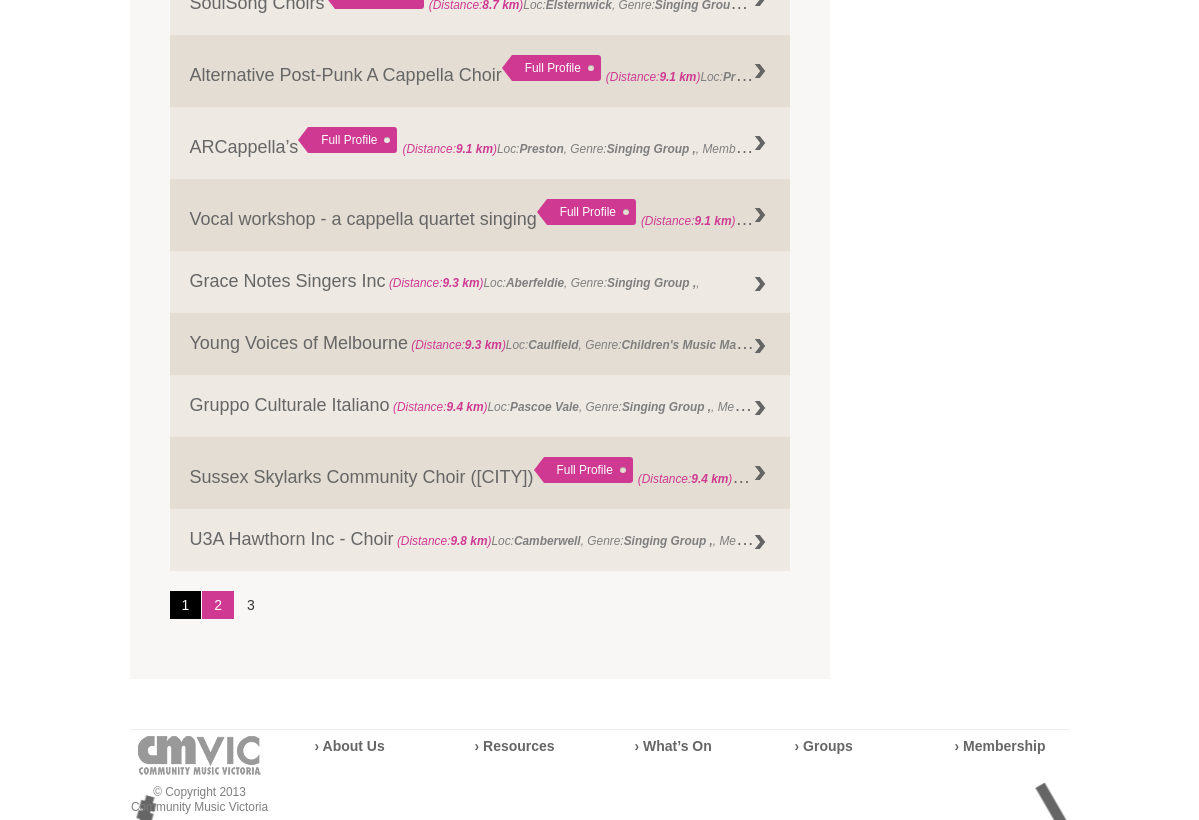 click on "1" at bounding box center [186, 605] 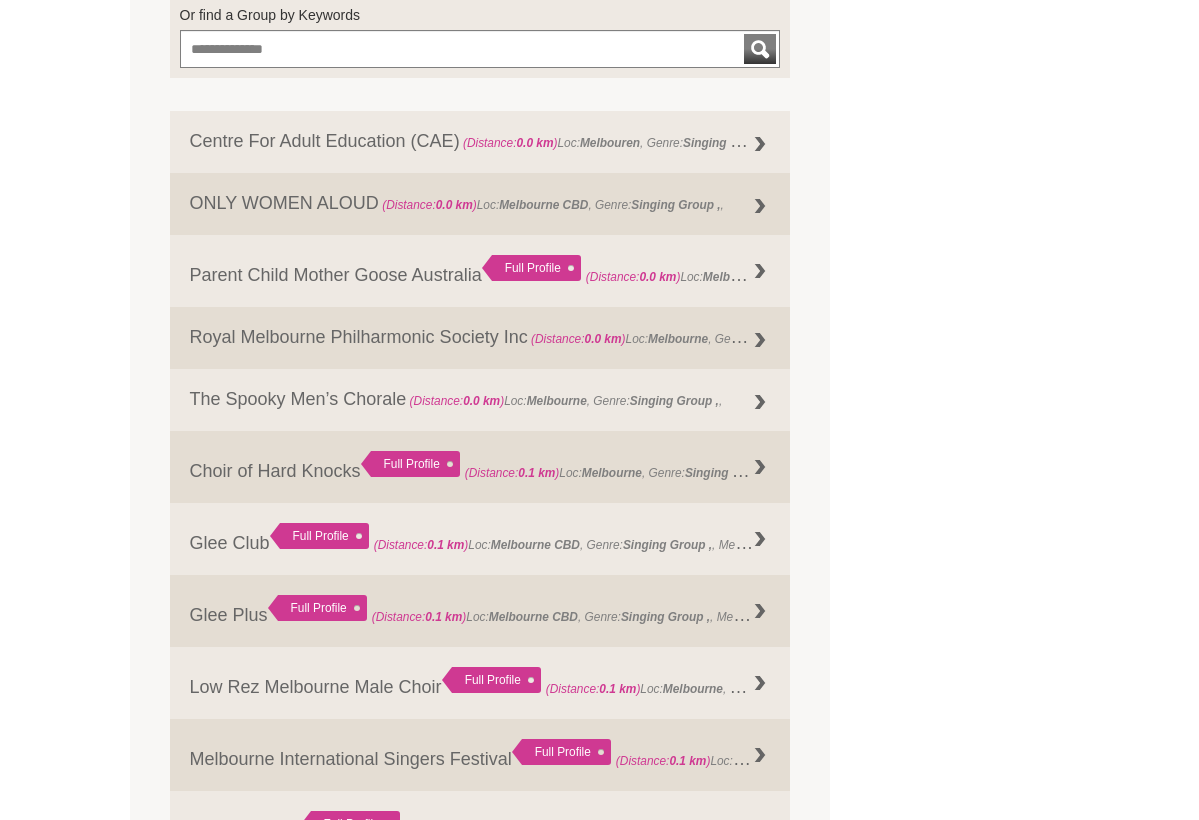 scroll, scrollTop: 907, scrollLeft: 0, axis: vertical 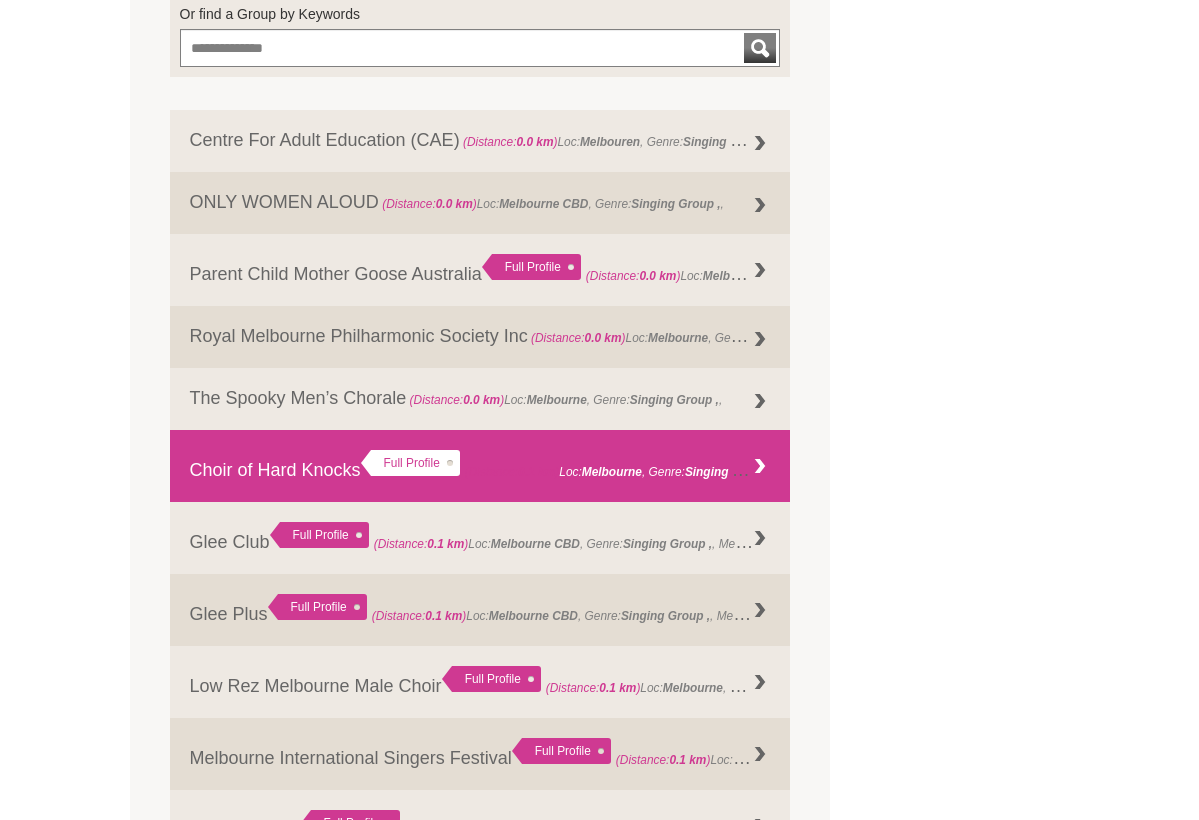 click on "Full Profile" at bounding box center (410, 463) 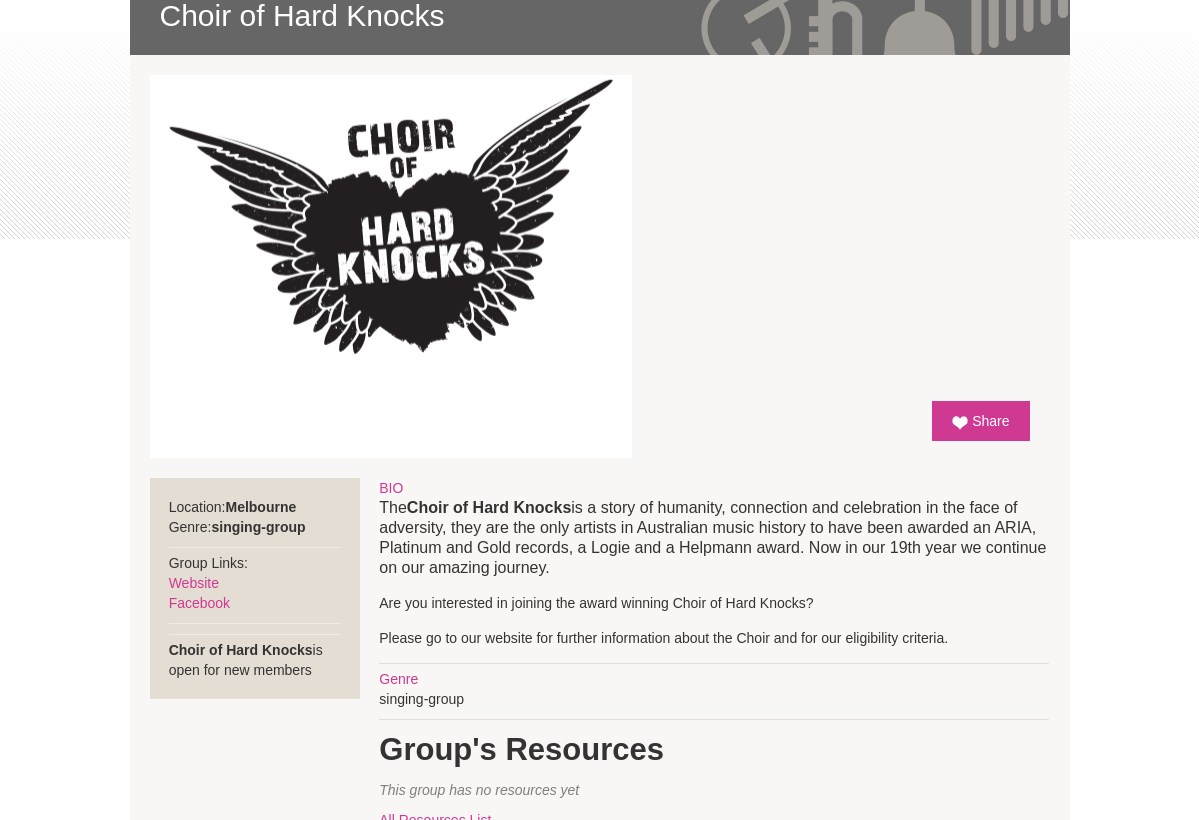 scroll, scrollTop: 375, scrollLeft: 0, axis: vertical 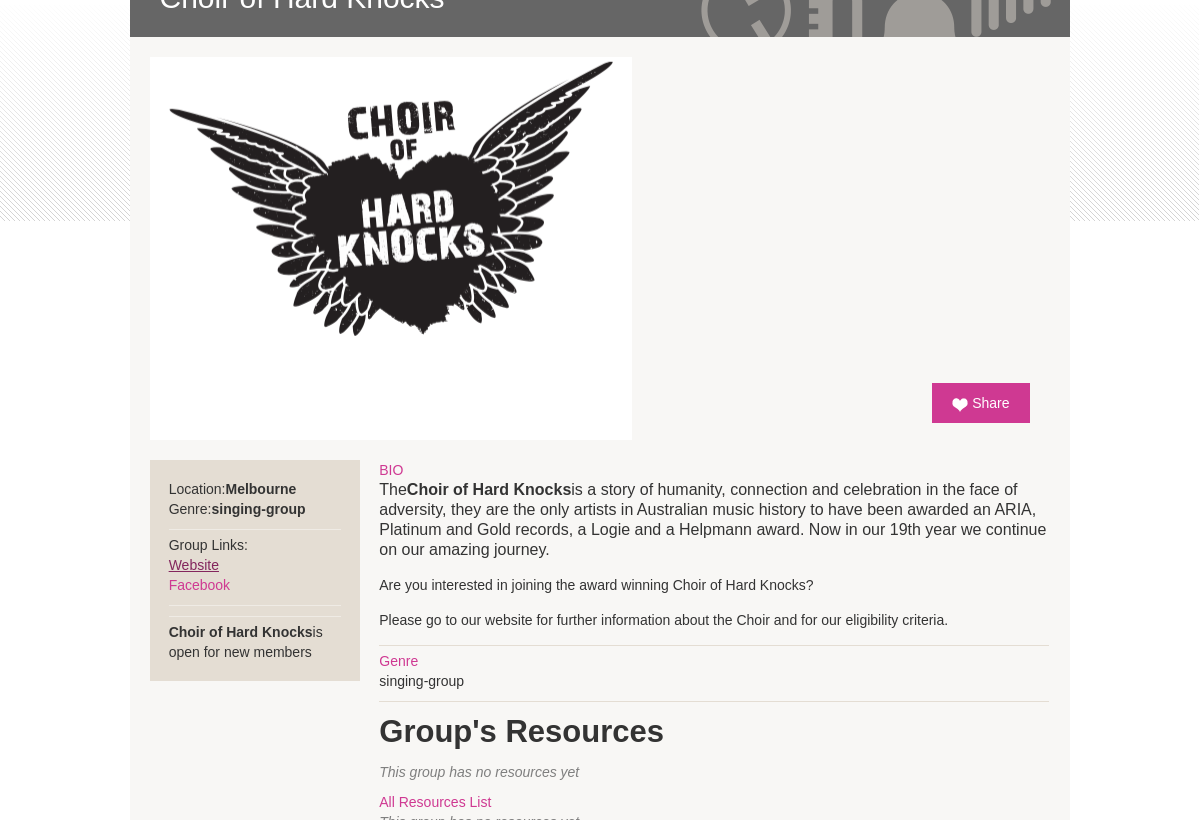click on "Website" at bounding box center [194, 565] 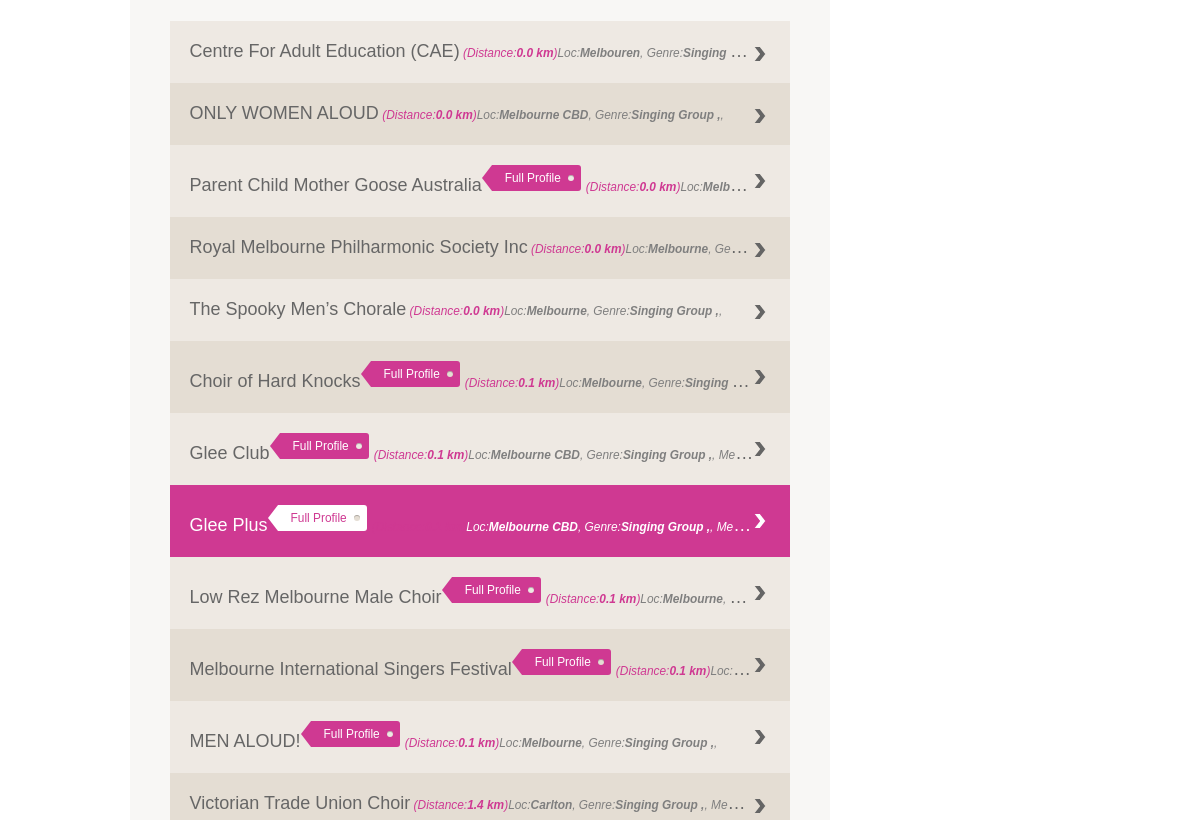 scroll, scrollTop: 1017, scrollLeft: 0, axis: vertical 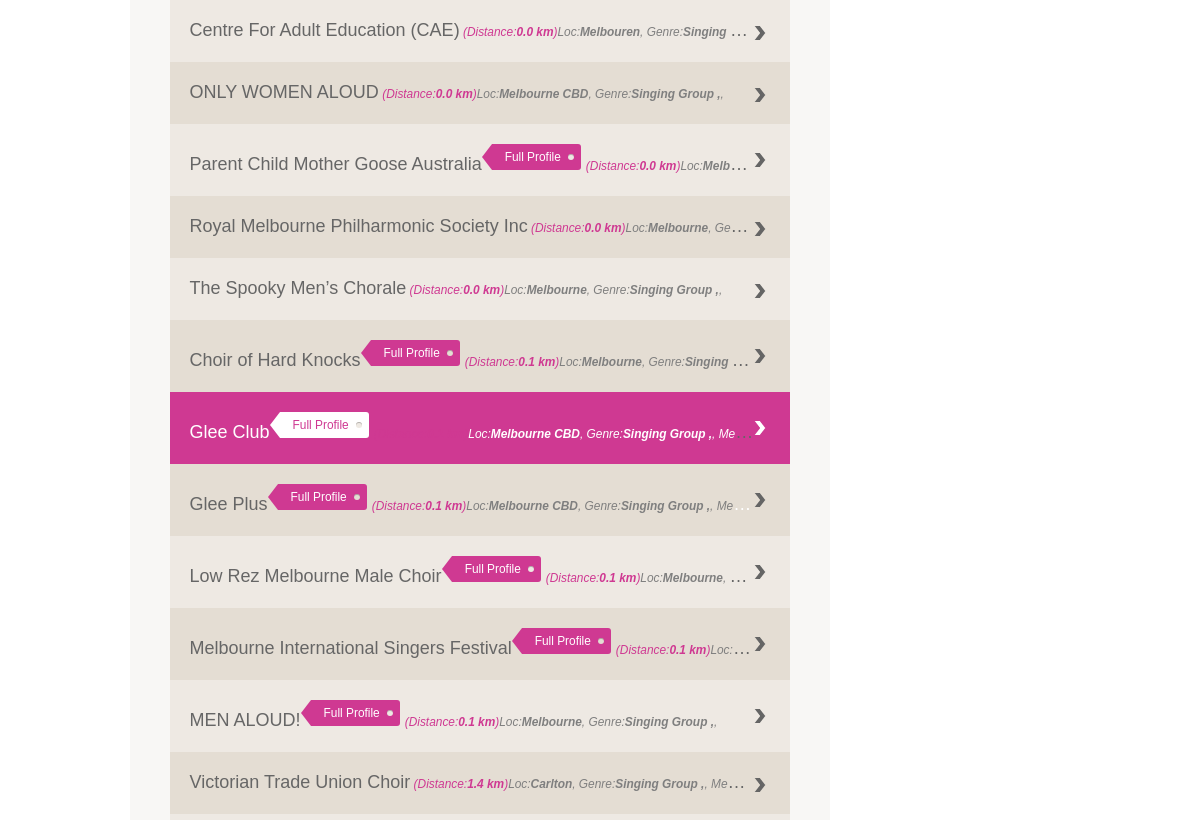 click on "Full Profile" at bounding box center (319, 425) 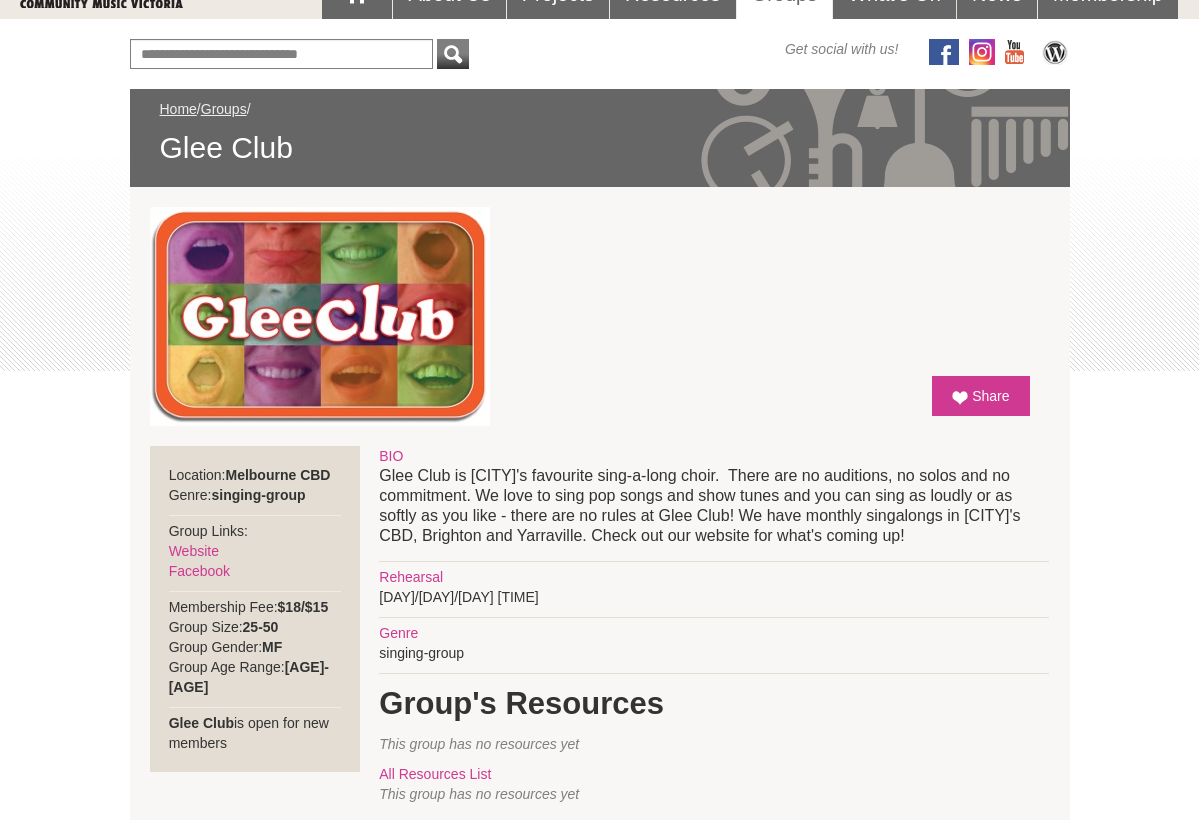 scroll, scrollTop: 222, scrollLeft: 0, axis: vertical 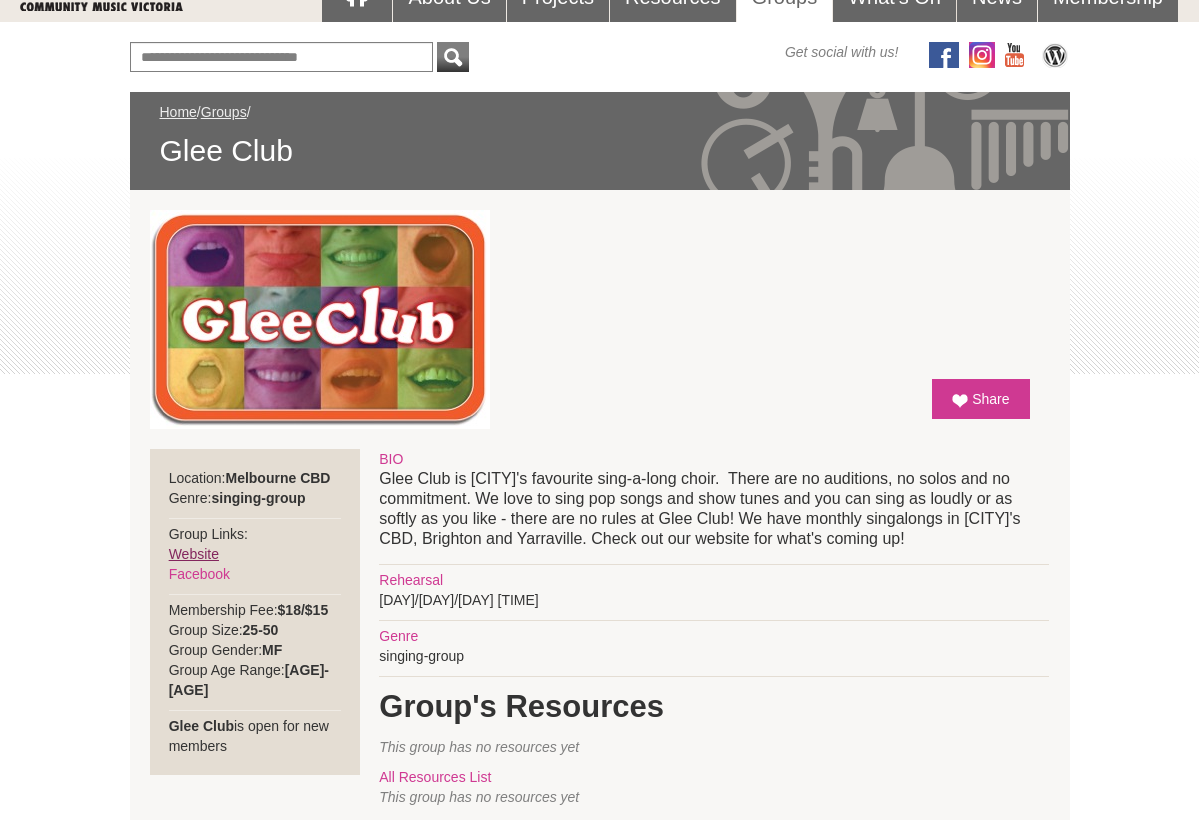 click on "Website" at bounding box center (194, 554) 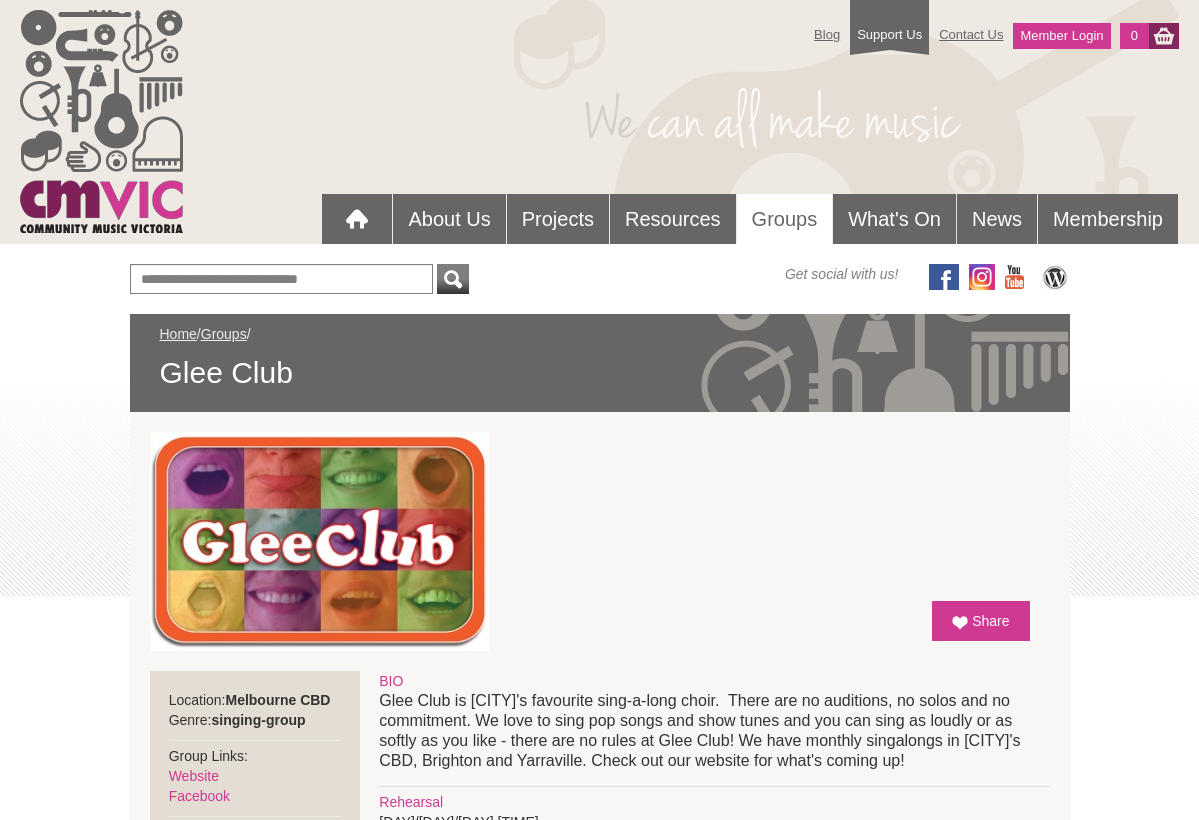 scroll, scrollTop: 0, scrollLeft: 0, axis: both 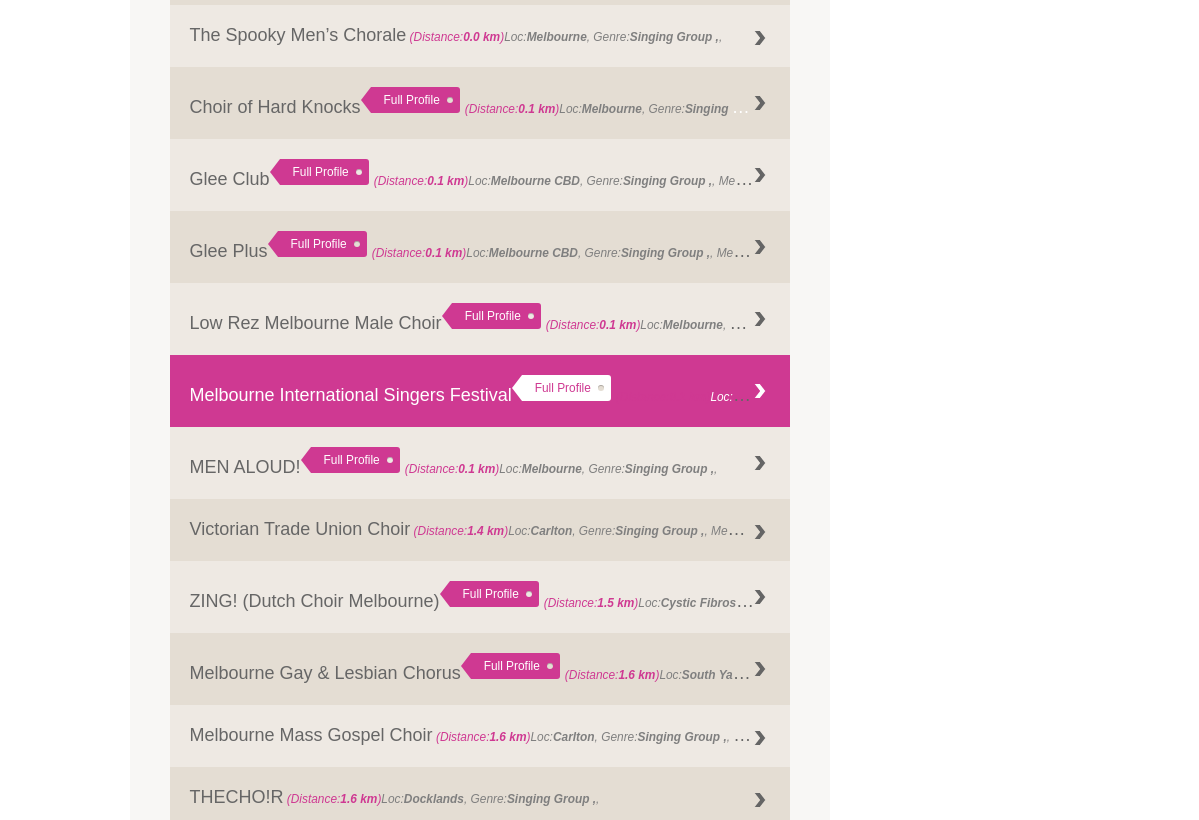 click on "Melbourne International Singers Festival
Full Profile
(Distance:  0.1 km )
Loc:  Melbourne ,
Genre:
," at bounding box center [480, 391] 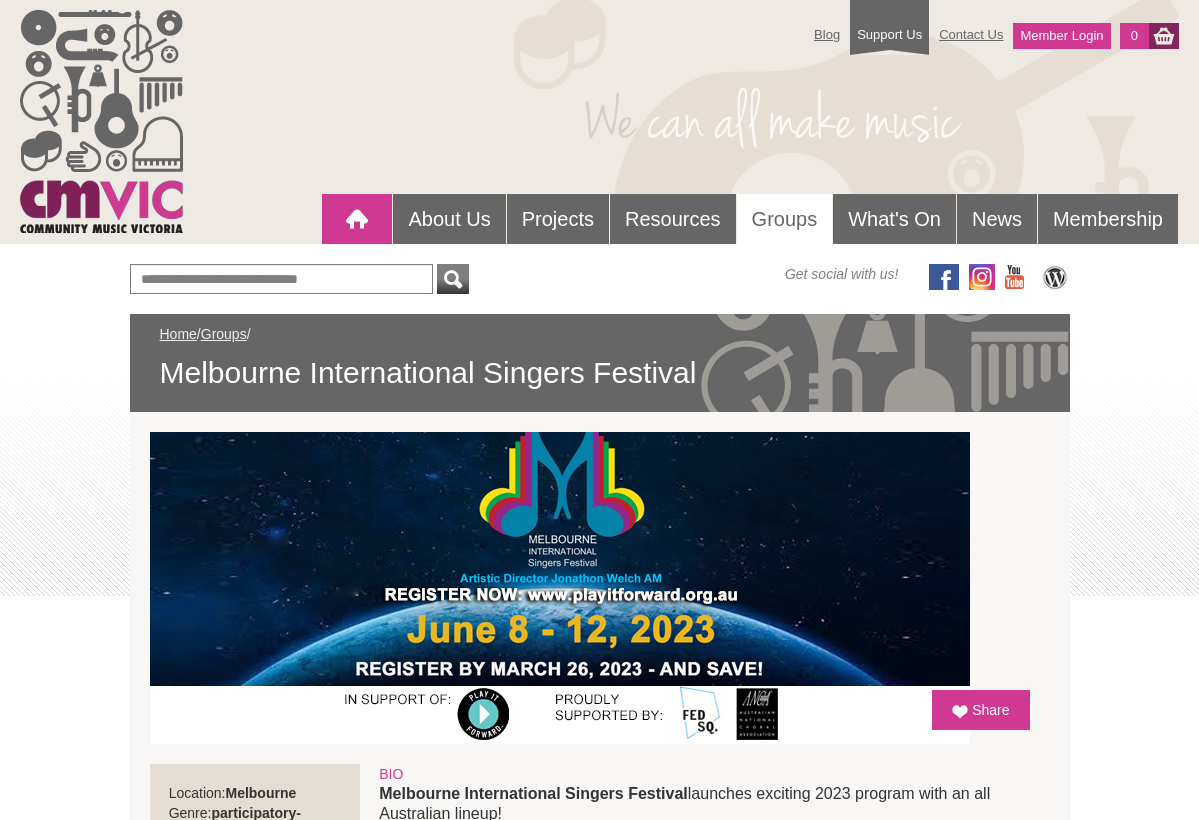 scroll, scrollTop: 0, scrollLeft: 0, axis: both 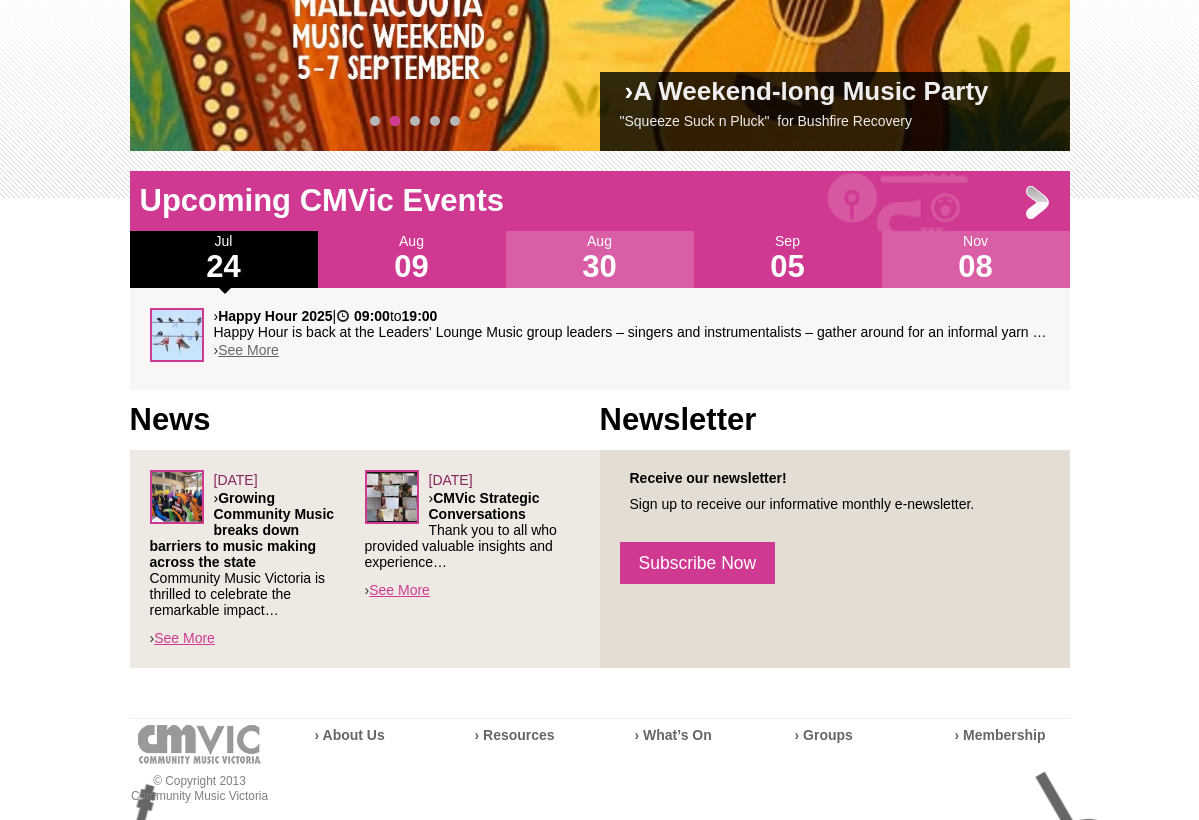 click on "See More" at bounding box center (248, 350) 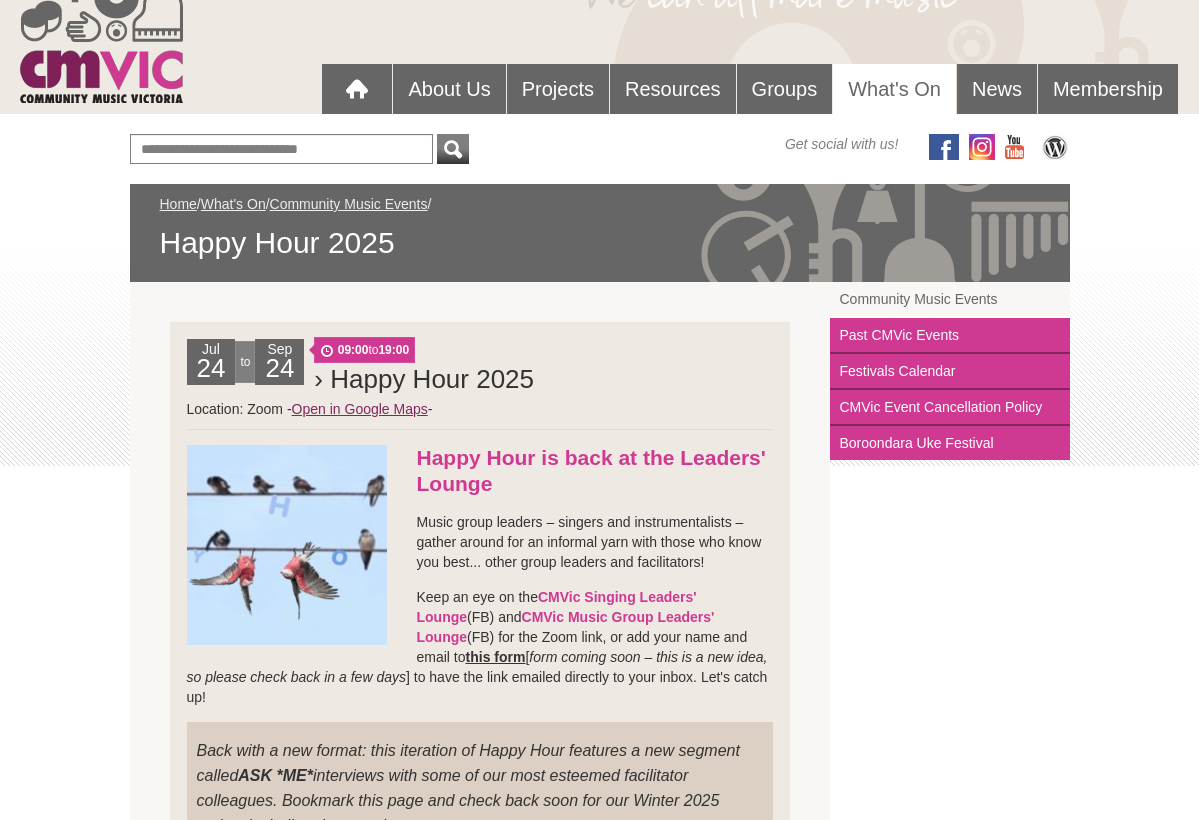 scroll, scrollTop: 132, scrollLeft: 0, axis: vertical 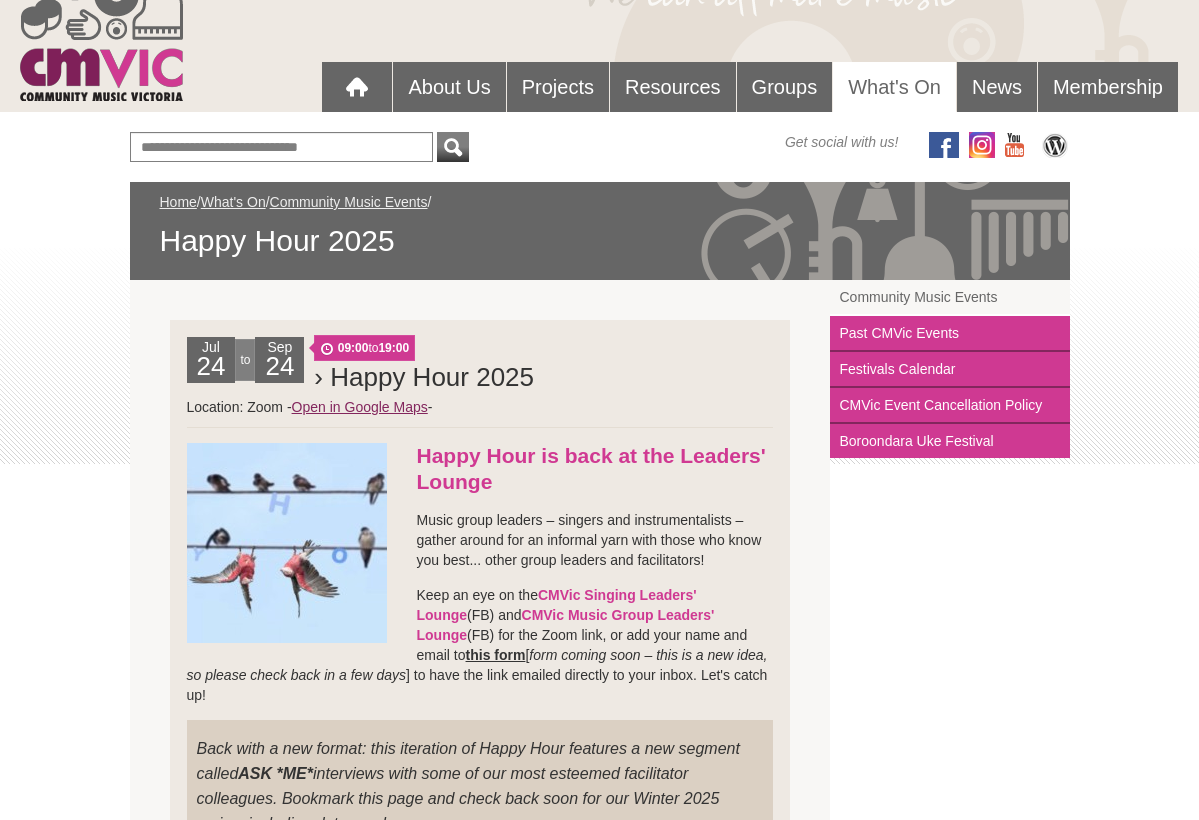 click on "Open in Google Maps" at bounding box center (360, 407) 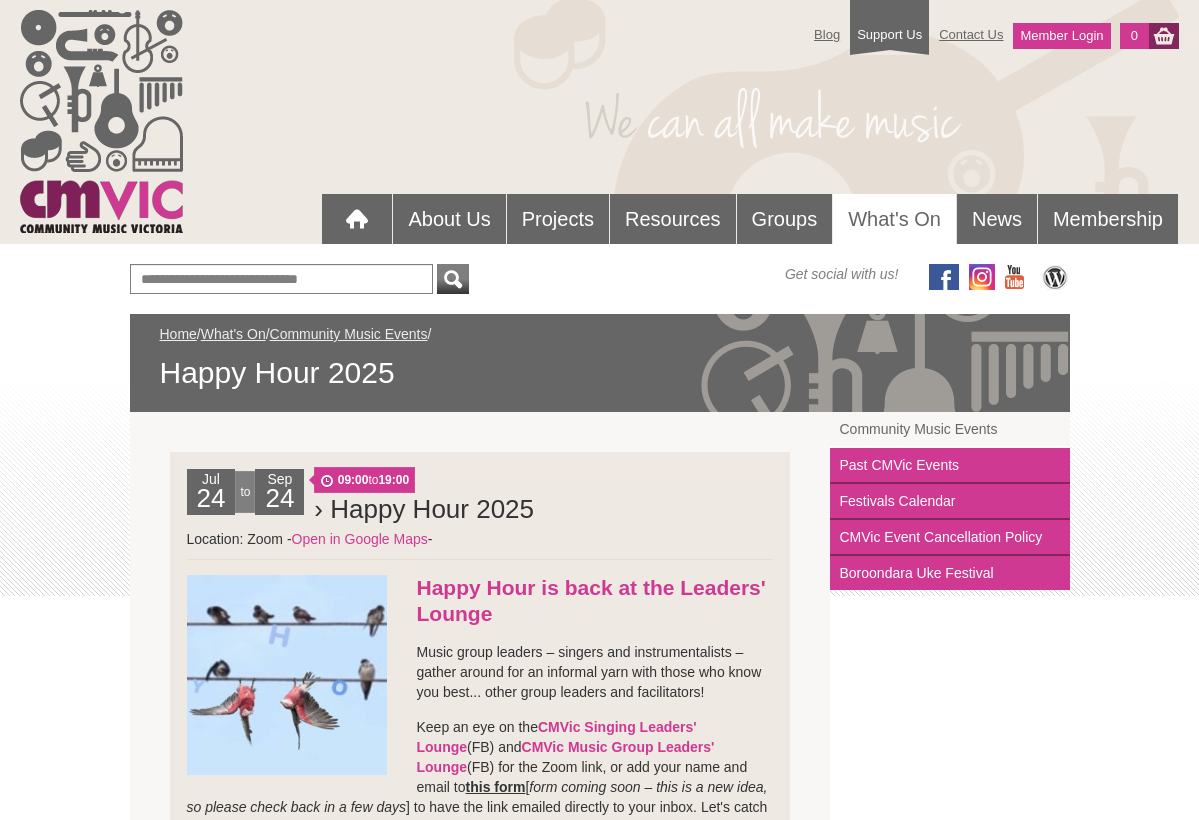 scroll, scrollTop: 0, scrollLeft: 0, axis: both 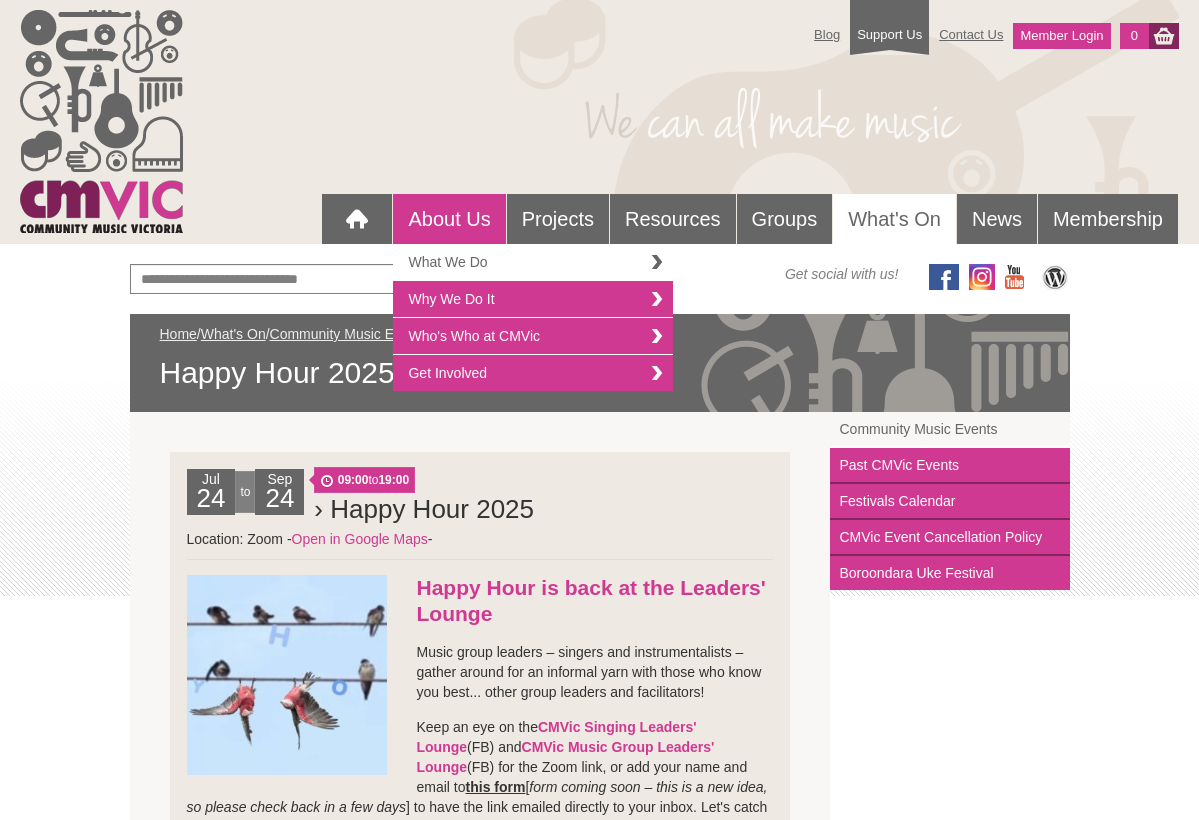 click on "What We Do" at bounding box center [533, 262] 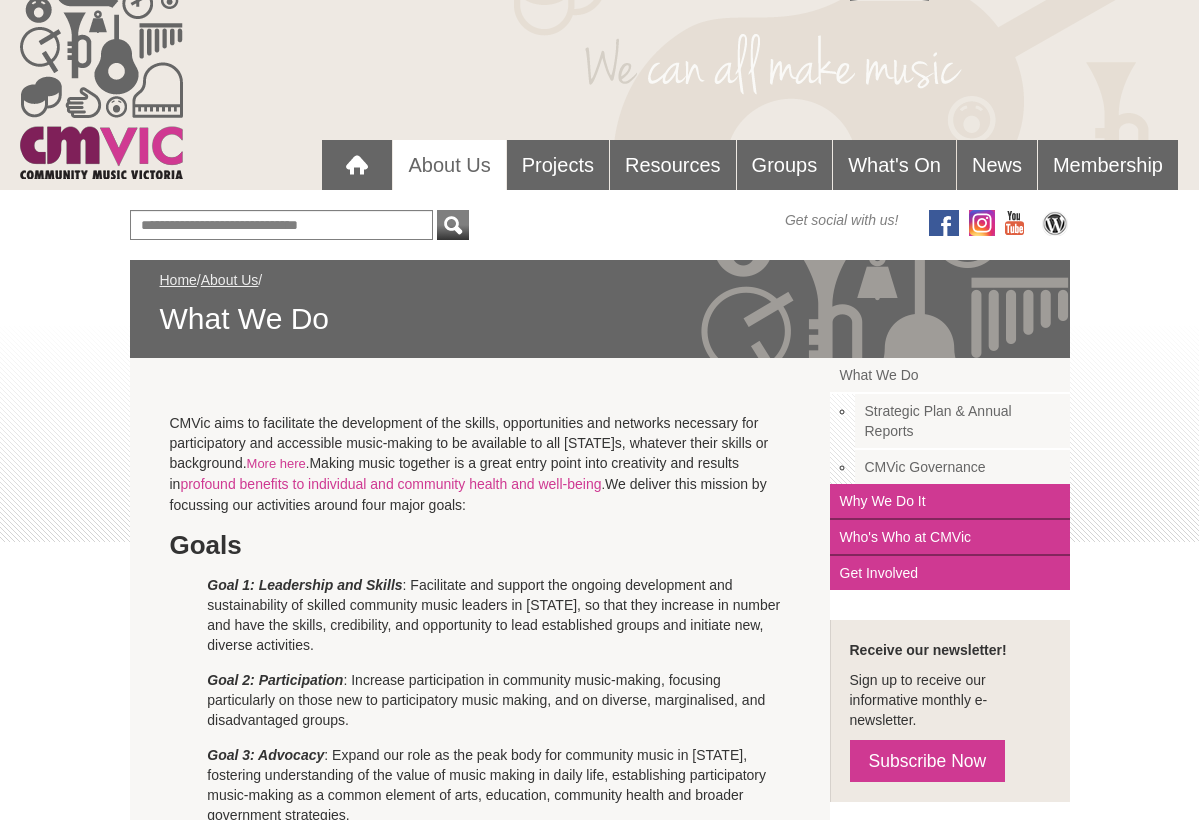 scroll, scrollTop: 37, scrollLeft: 0, axis: vertical 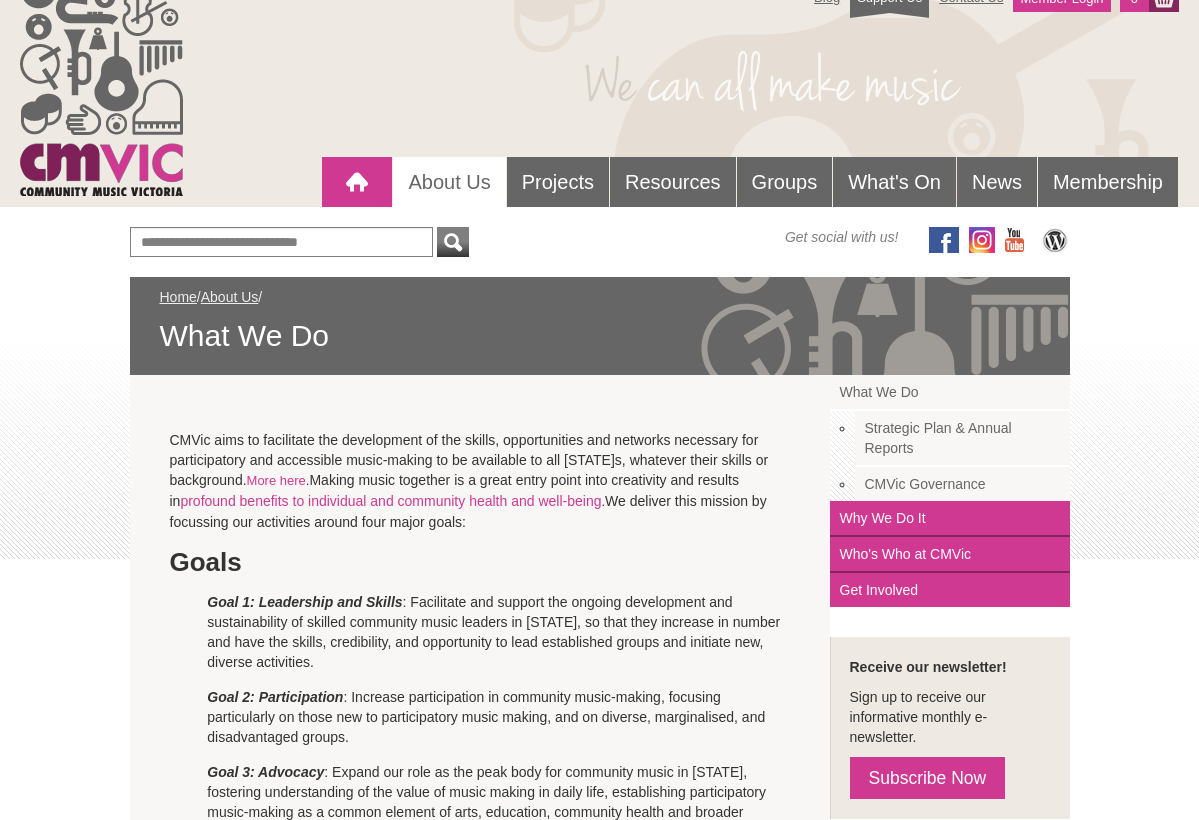 click at bounding box center (357, 182) 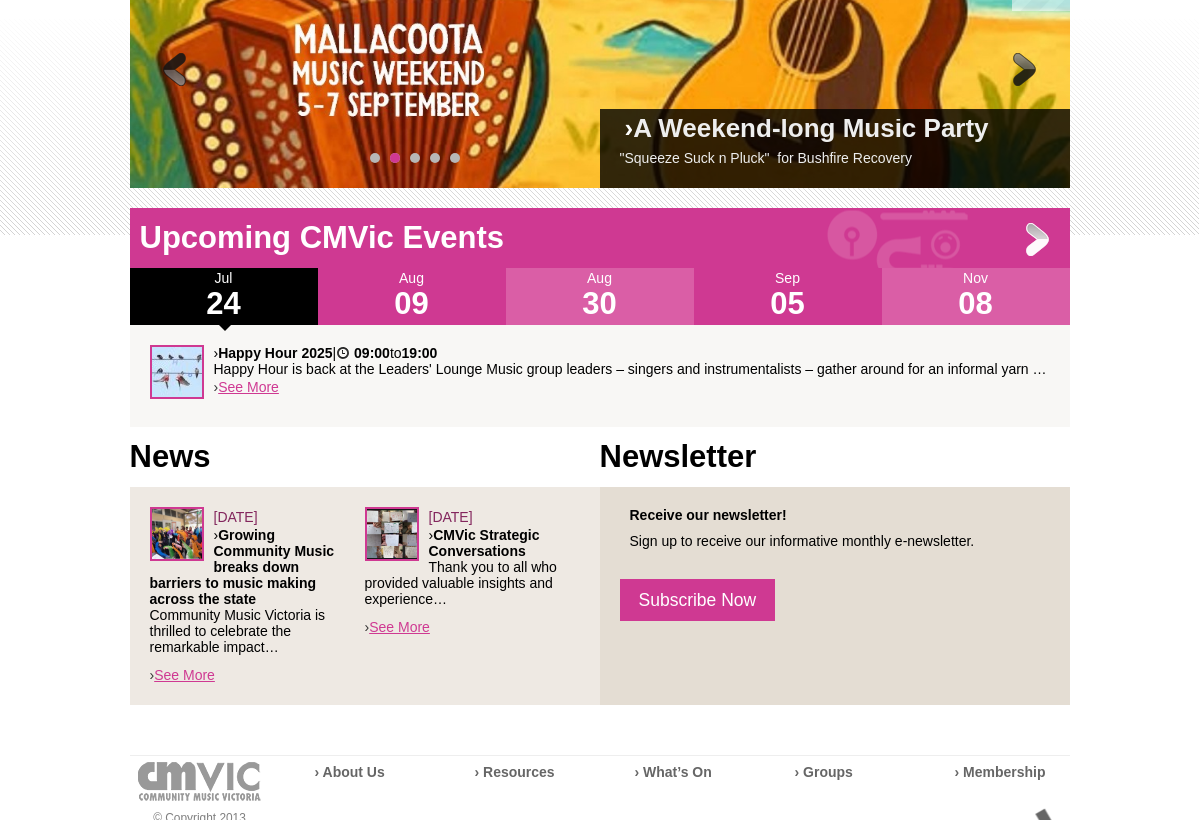 scroll, scrollTop: 513, scrollLeft: 0, axis: vertical 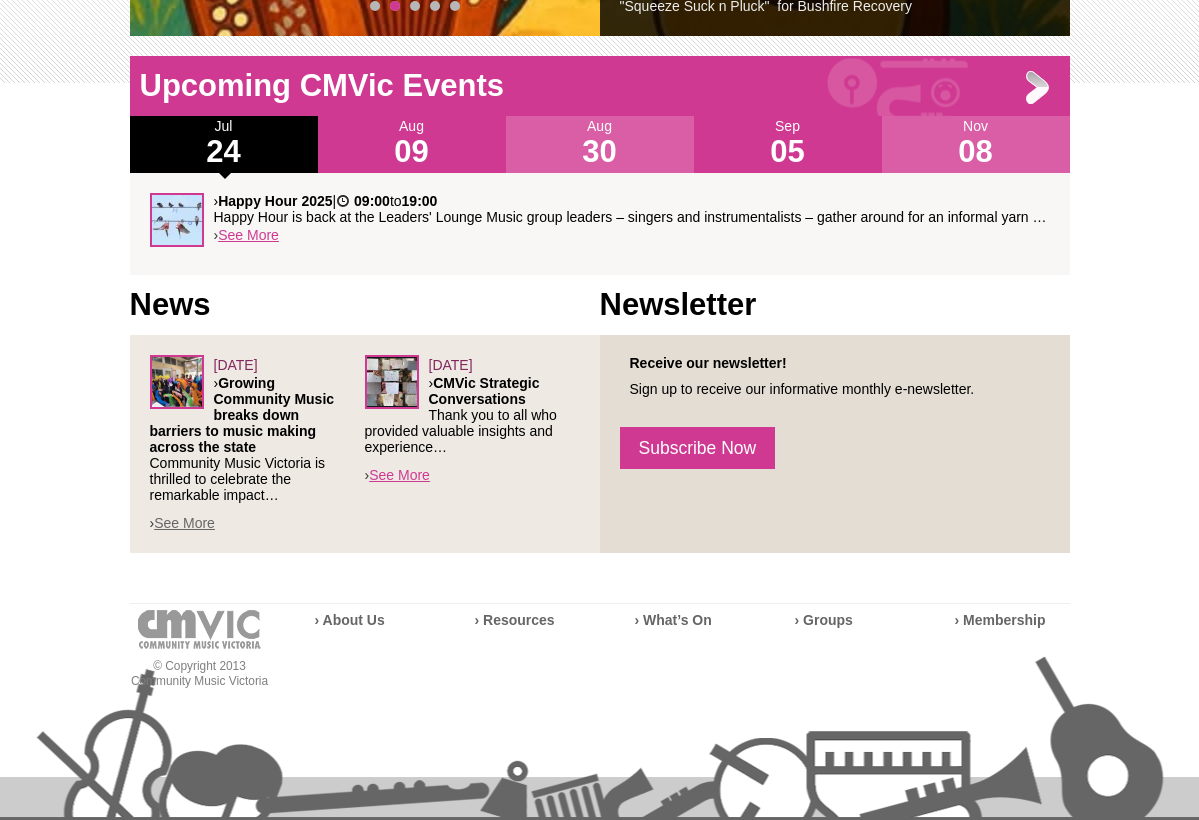 click on "See More" at bounding box center (184, 523) 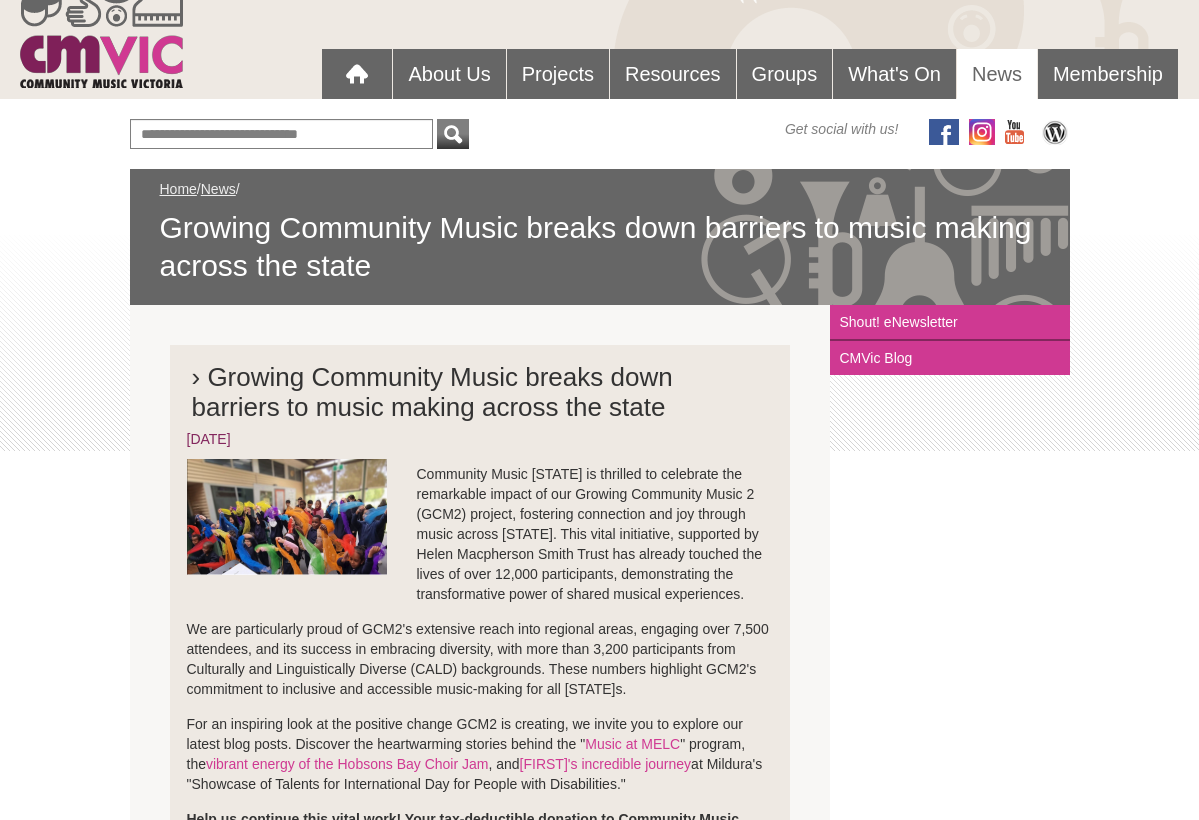 scroll, scrollTop: 141, scrollLeft: 0, axis: vertical 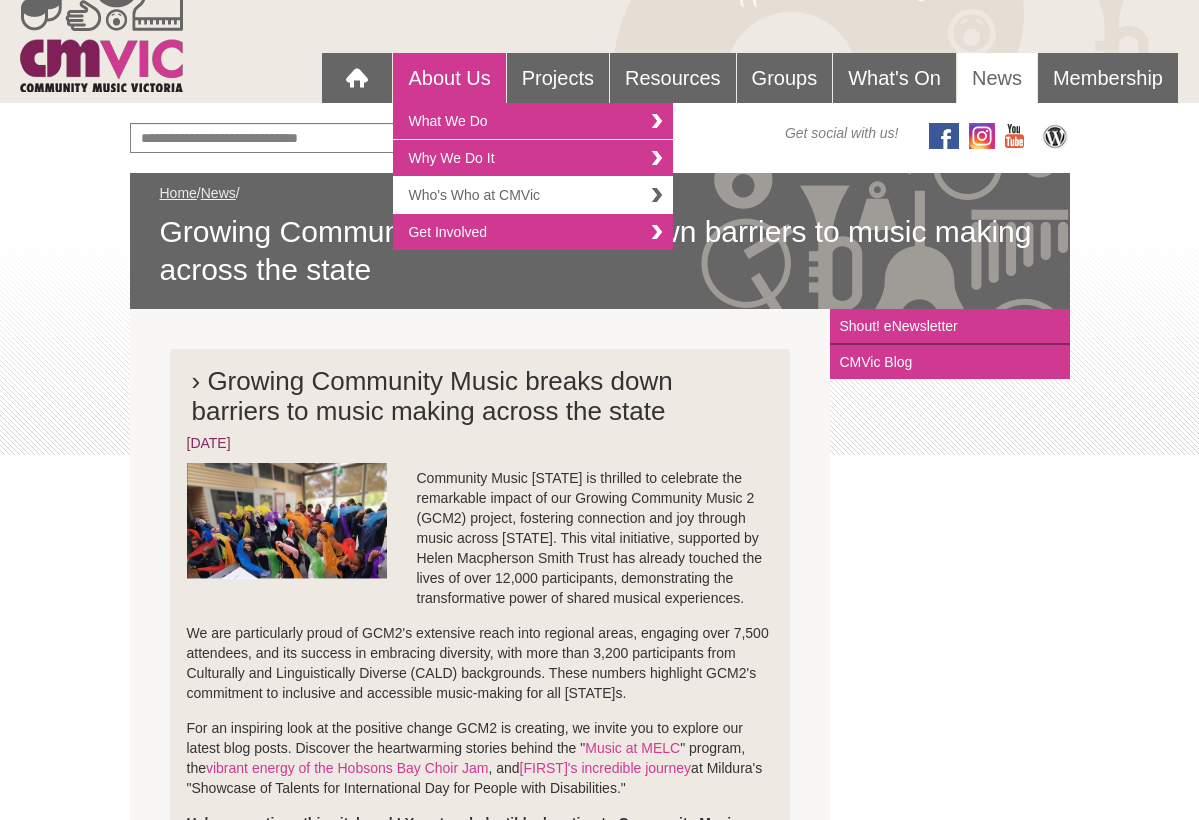 click on "Who's Who at CMVic" at bounding box center [533, 195] 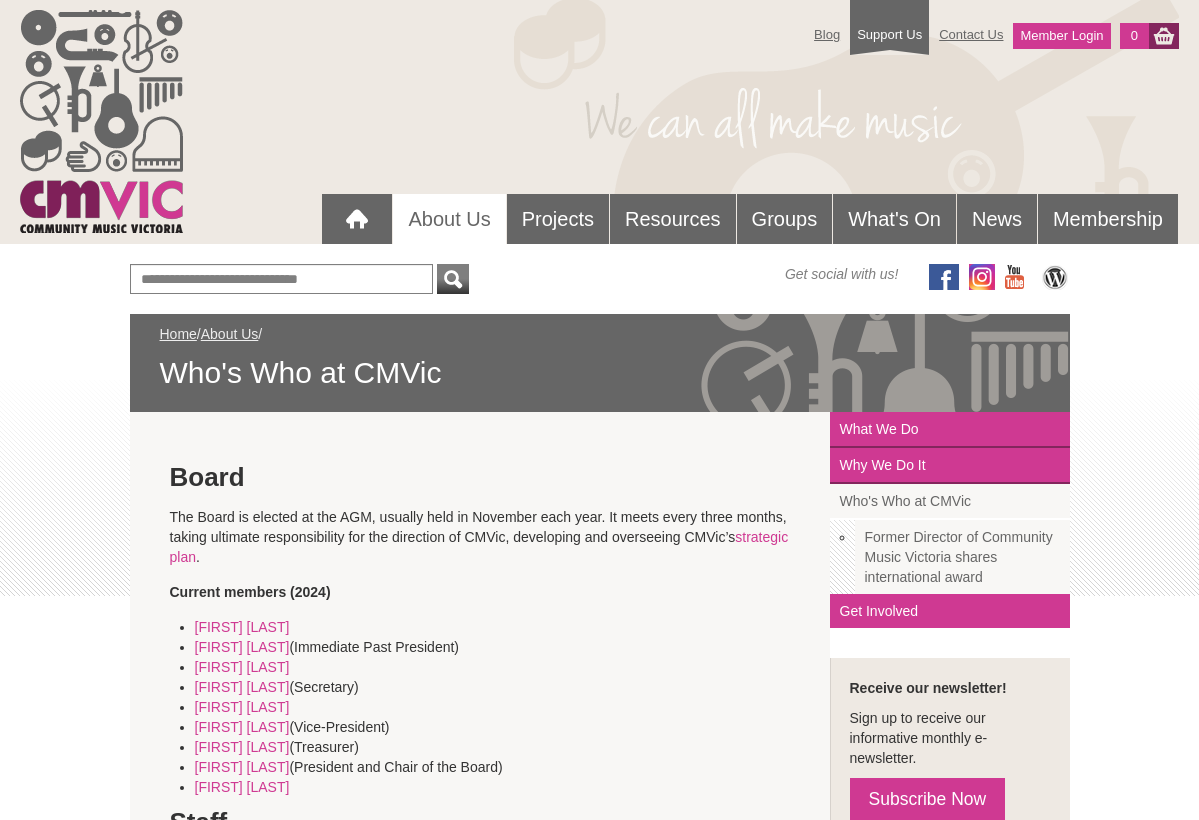 scroll, scrollTop: 0, scrollLeft: 0, axis: both 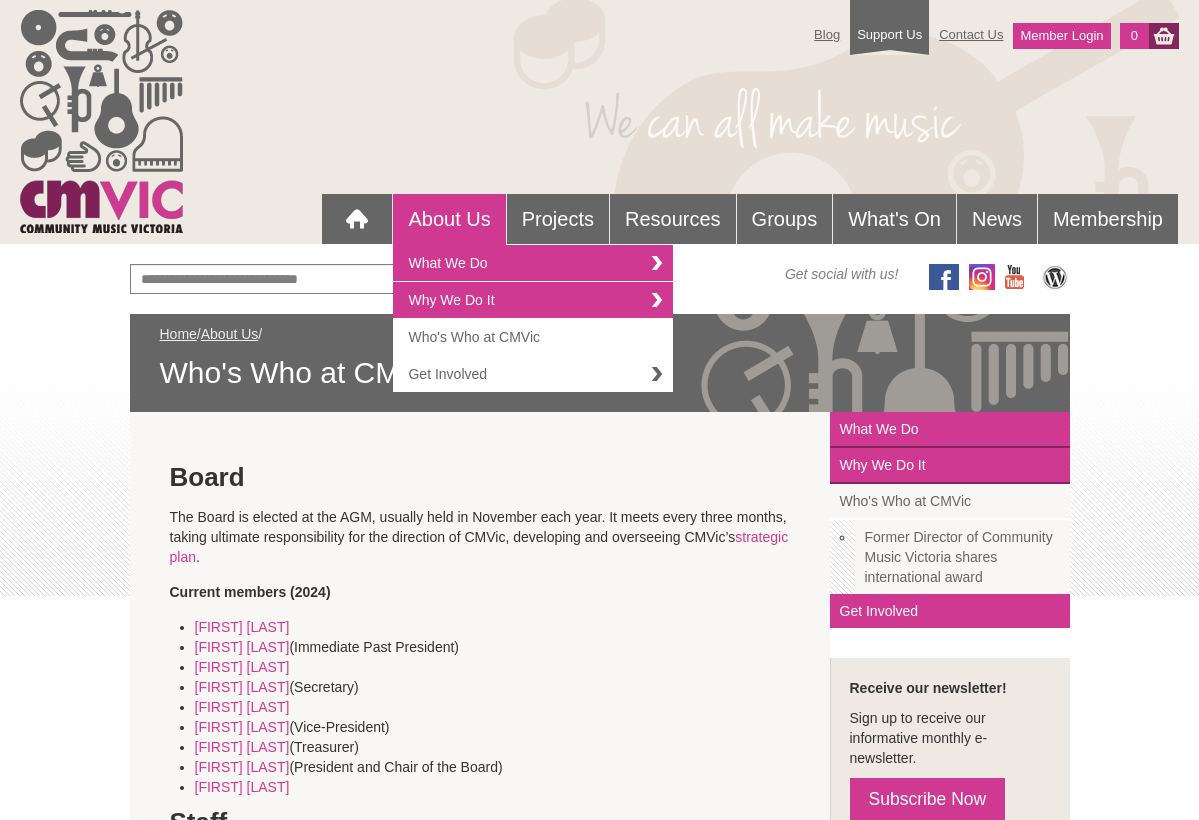 click on "Get Involved" at bounding box center [533, 374] 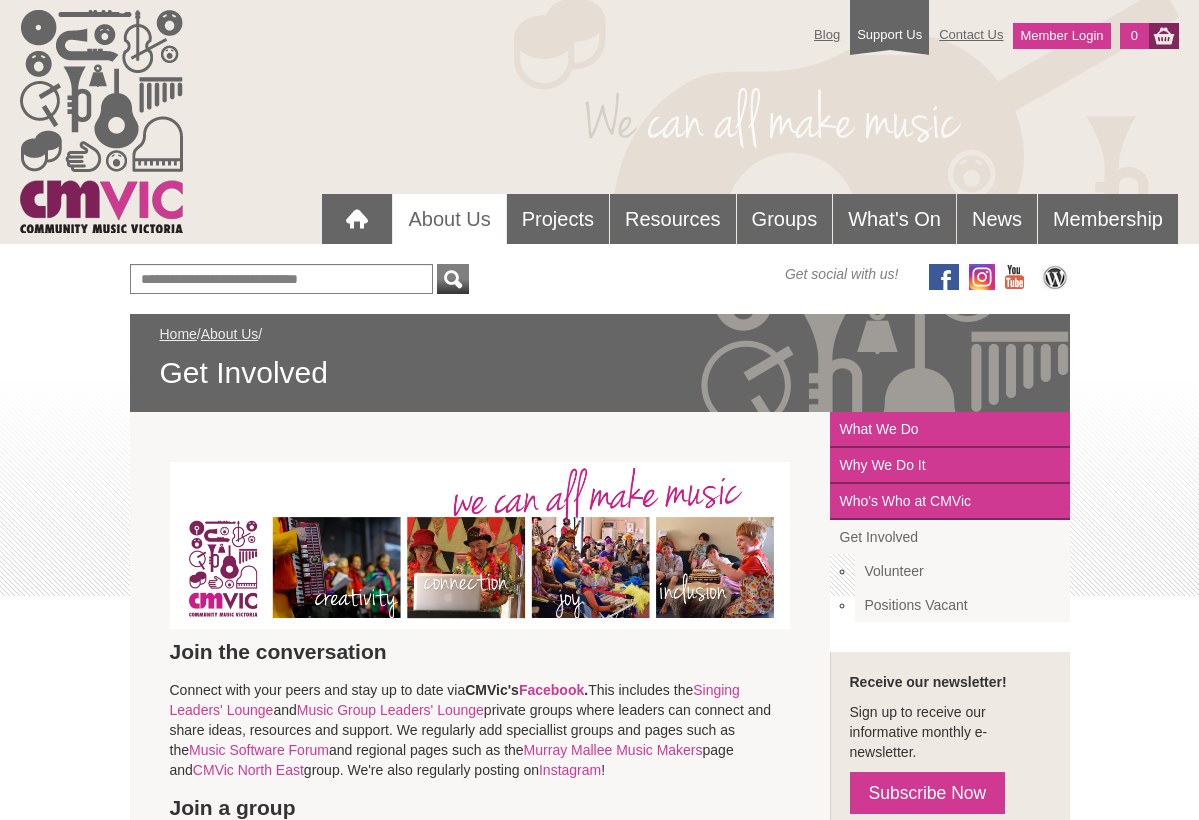 scroll, scrollTop: 0, scrollLeft: 0, axis: both 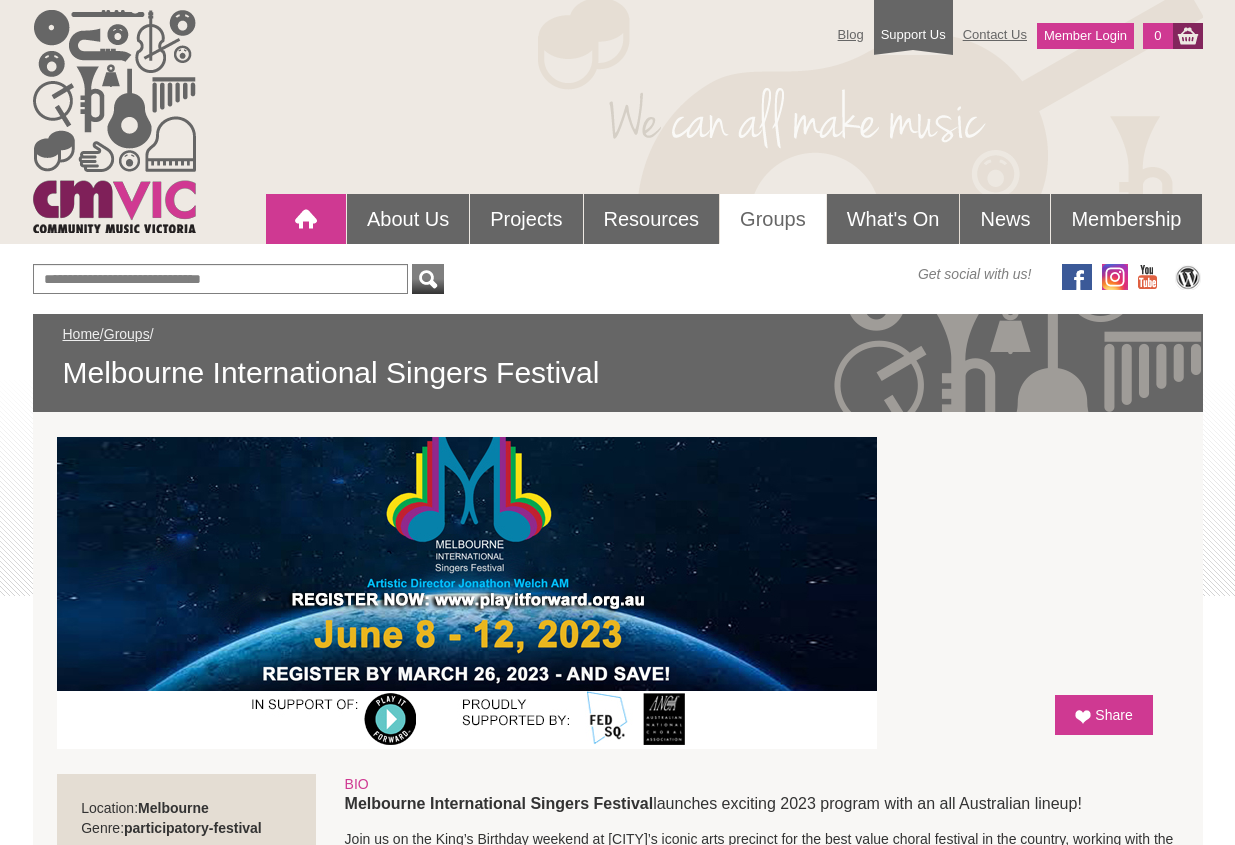 click at bounding box center (306, 219) 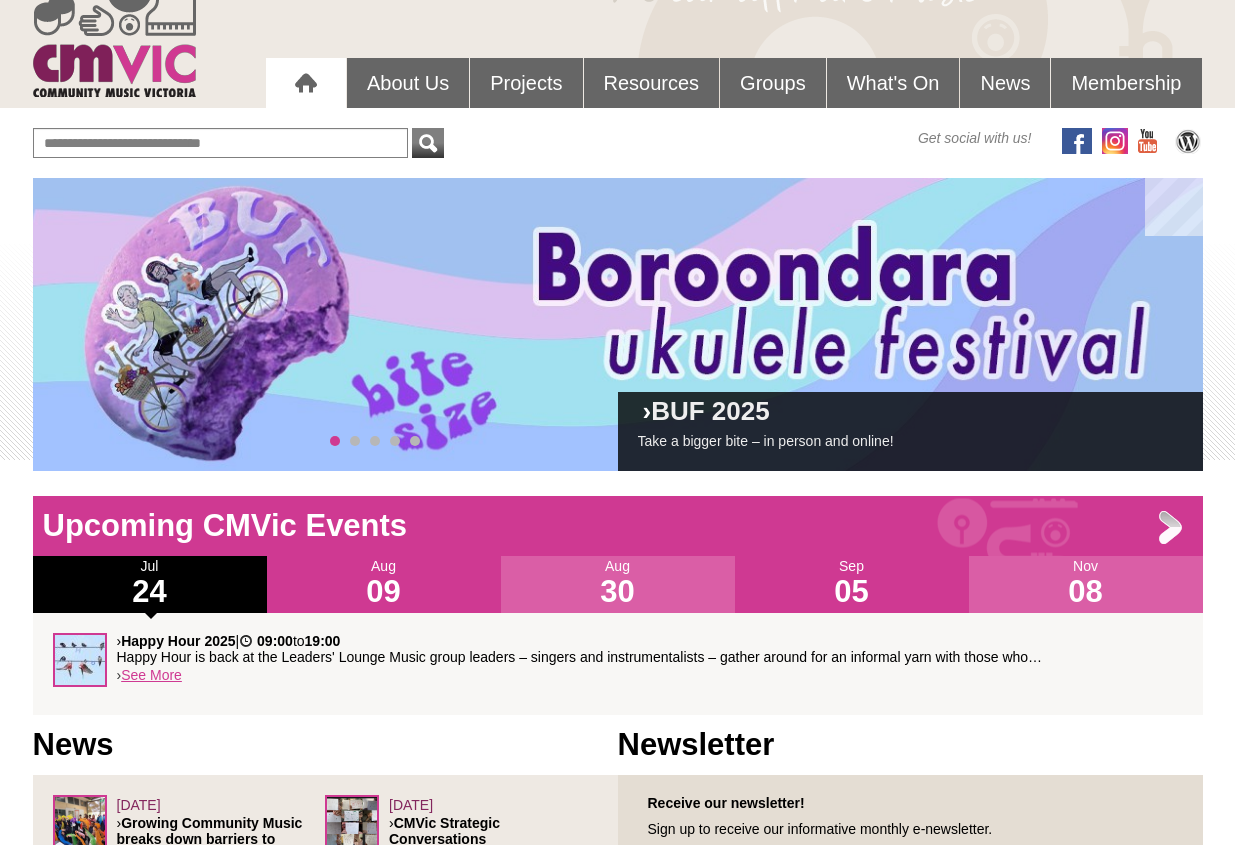 scroll, scrollTop: 137, scrollLeft: 0, axis: vertical 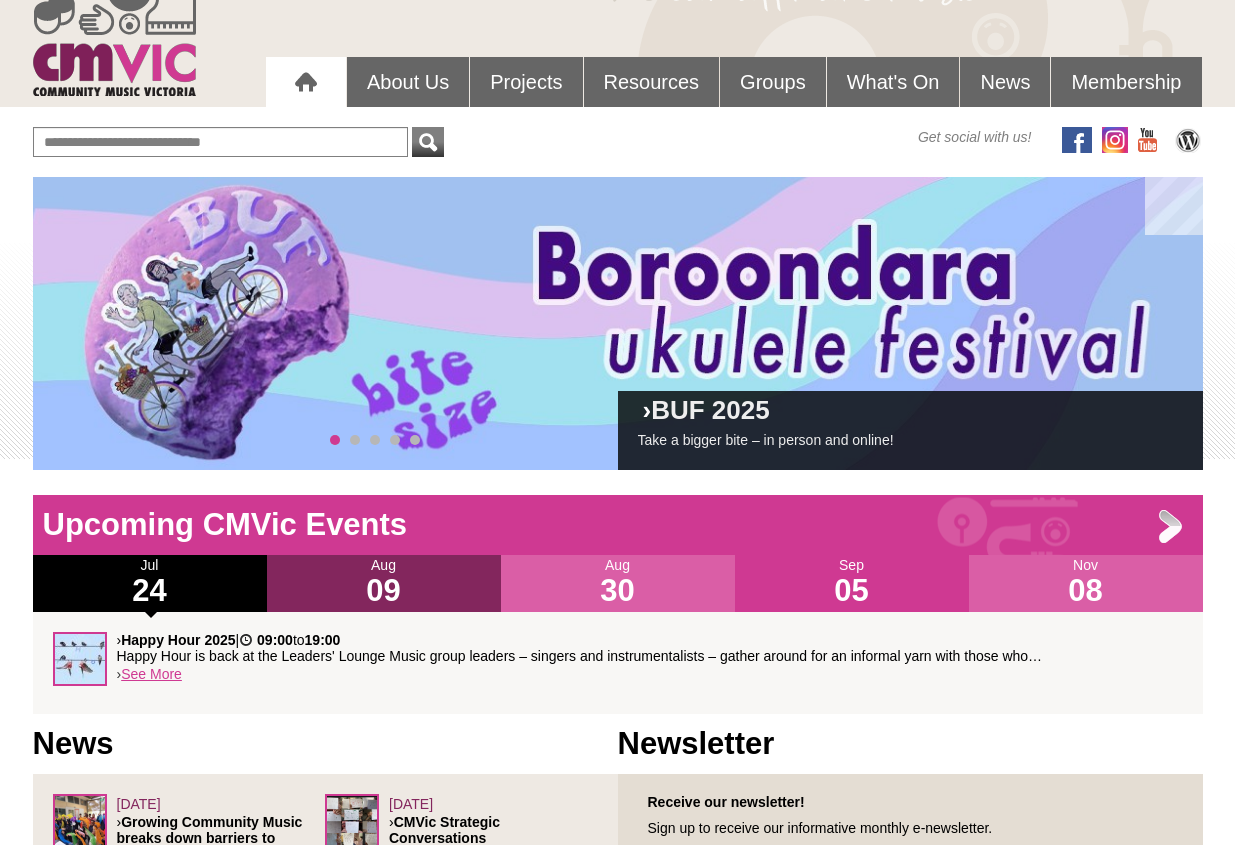 click on "09" at bounding box center (384, 591) 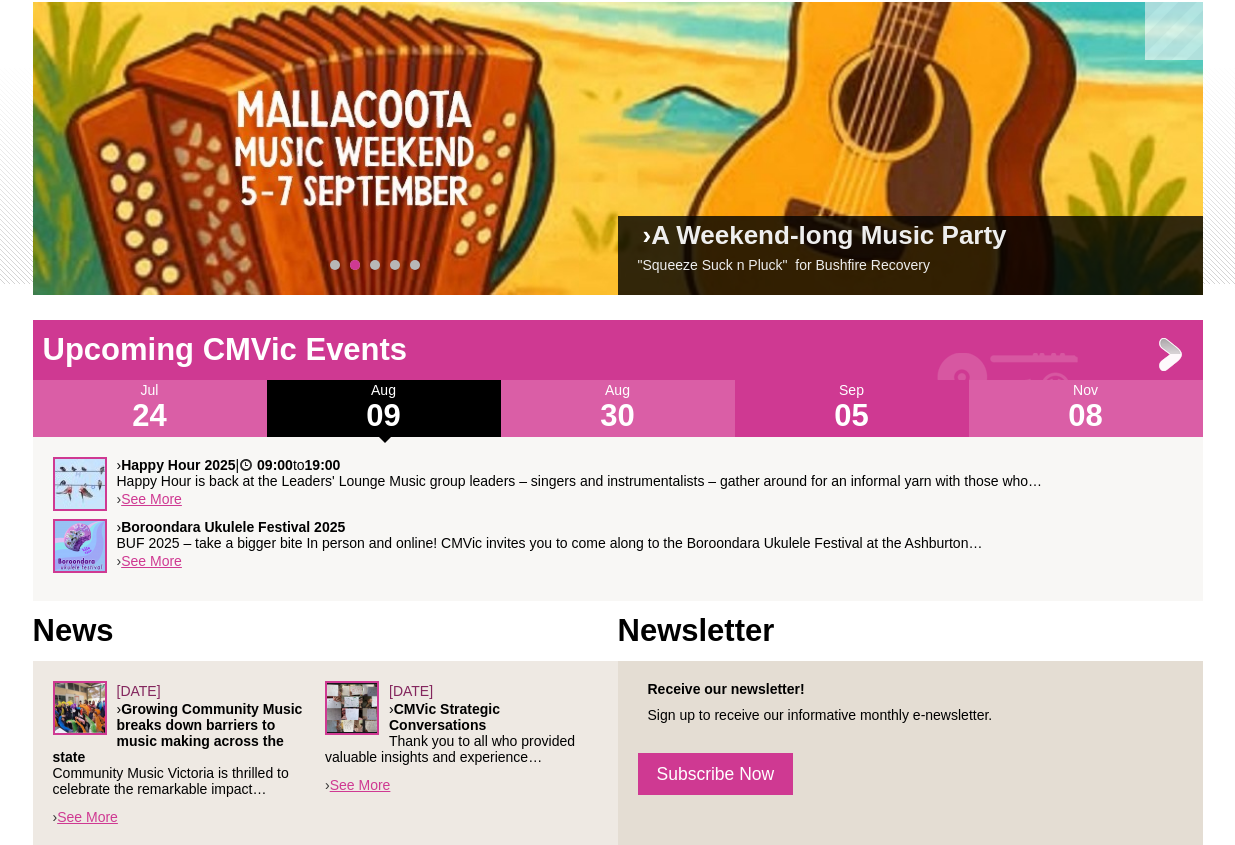 scroll, scrollTop: 43, scrollLeft: 0, axis: vertical 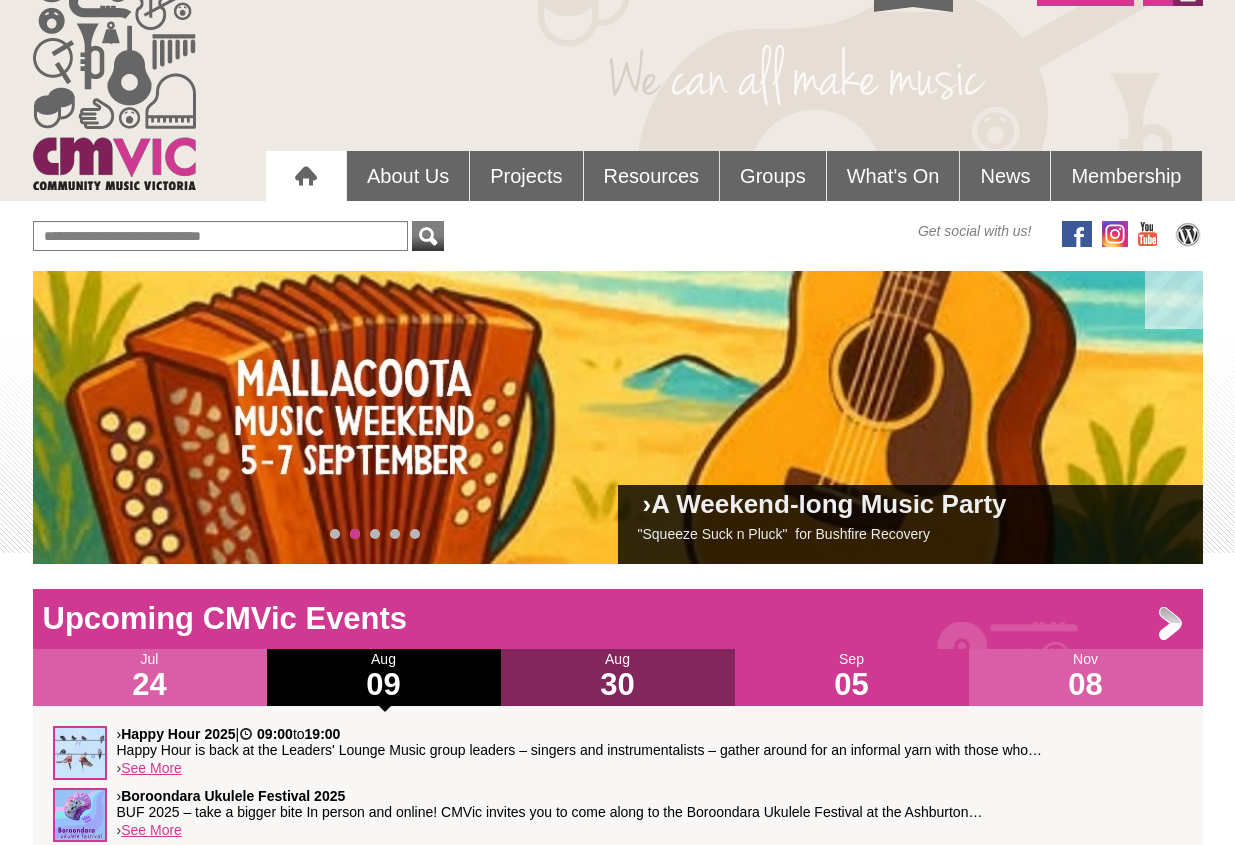 click on "30" at bounding box center (618, 685) 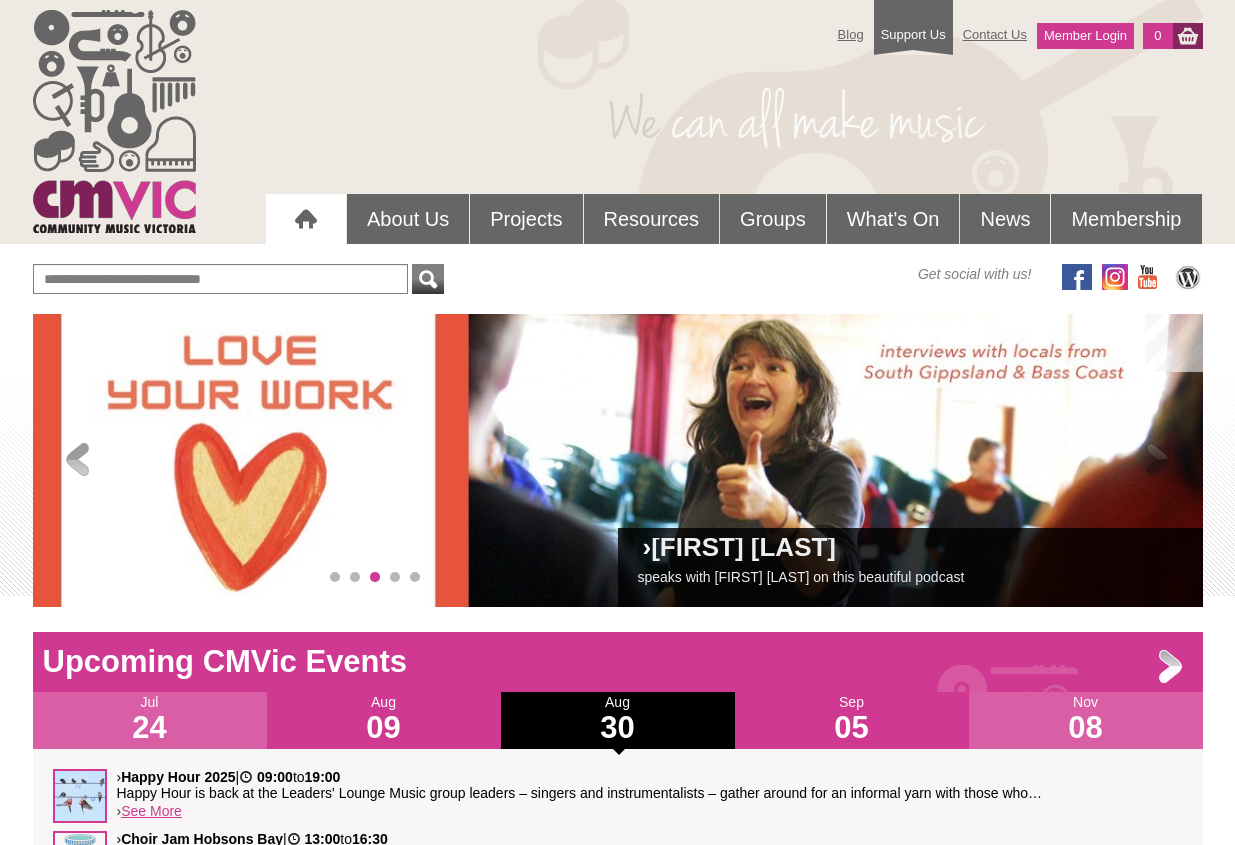 scroll, scrollTop: 0, scrollLeft: 0, axis: both 